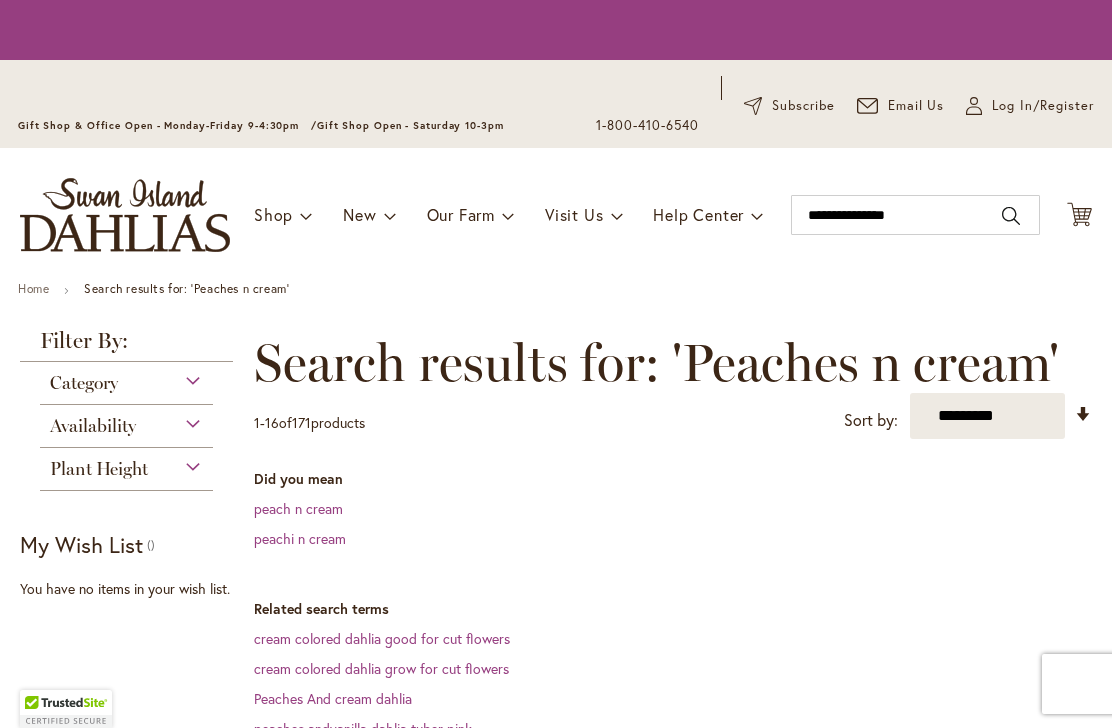 scroll, scrollTop: 0, scrollLeft: 0, axis: both 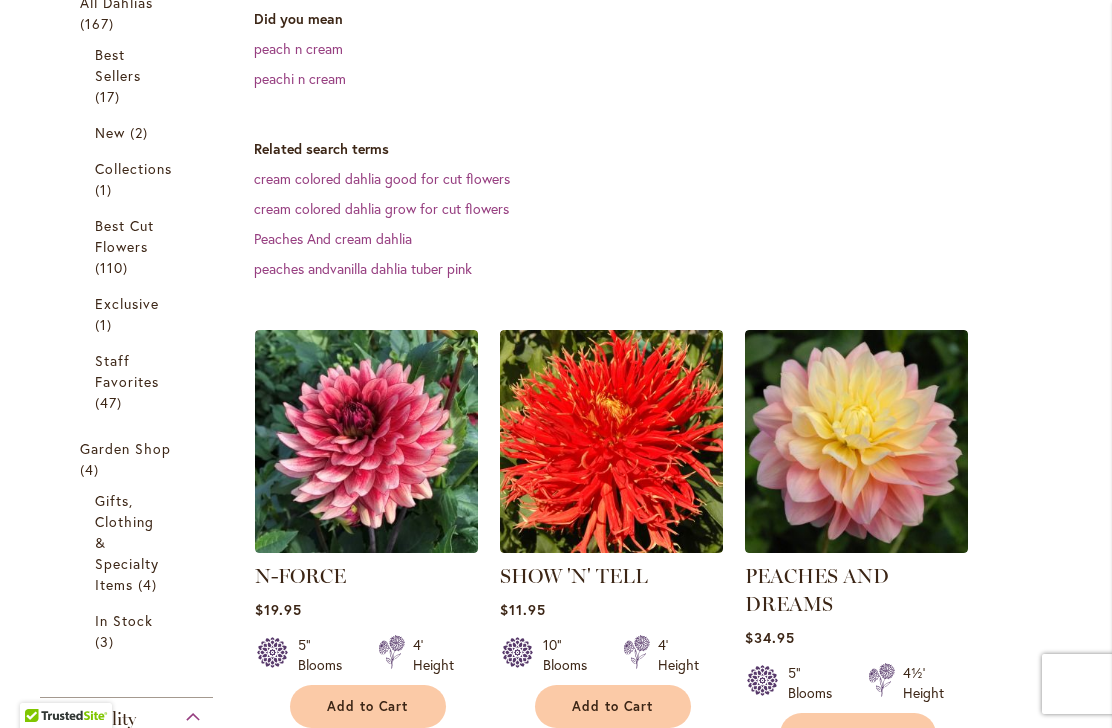 click at bounding box center [856, 441] 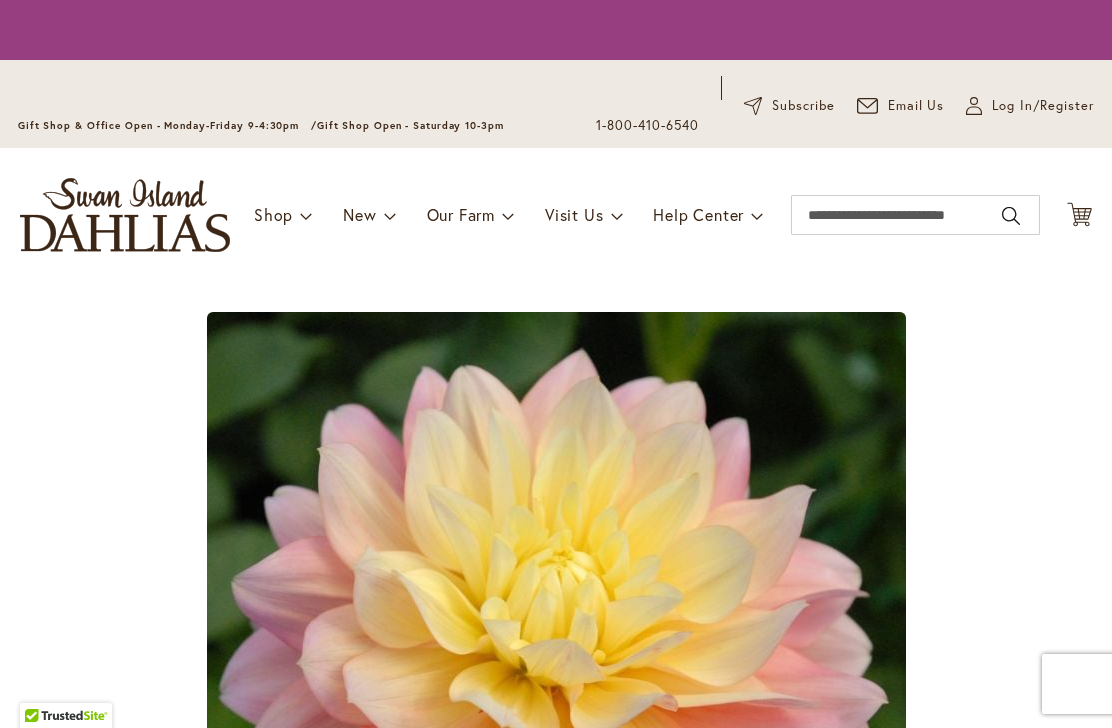 scroll, scrollTop: 0, scrollLeft: 0, axis: both 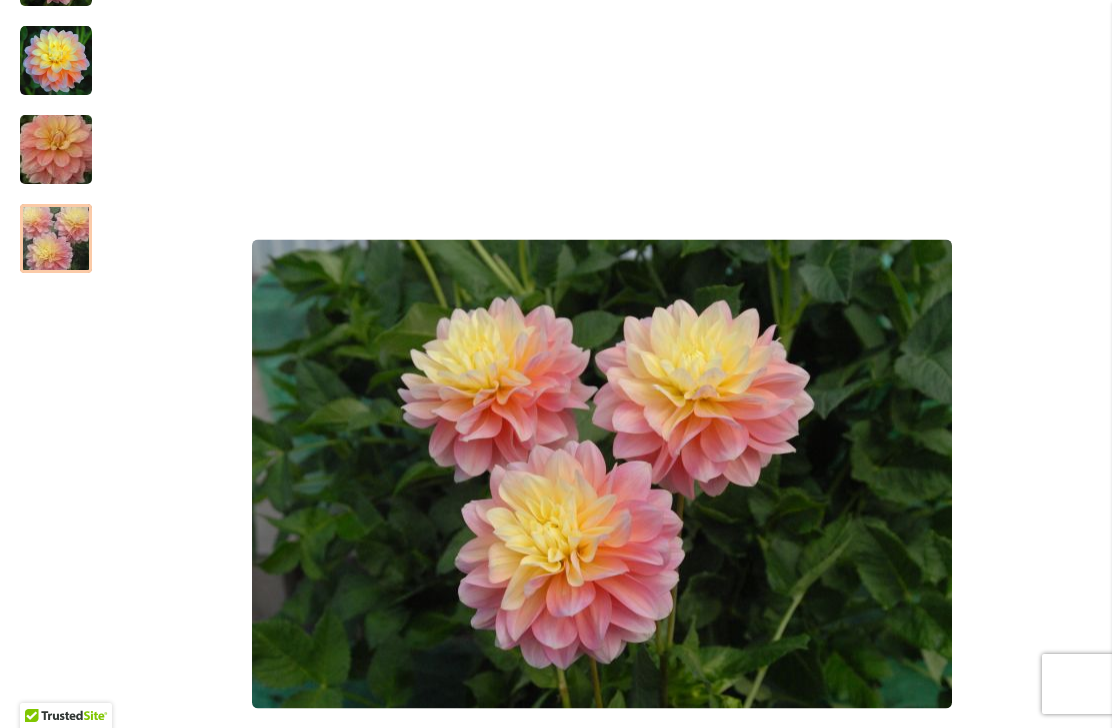 click at bounding box center [56, 150] 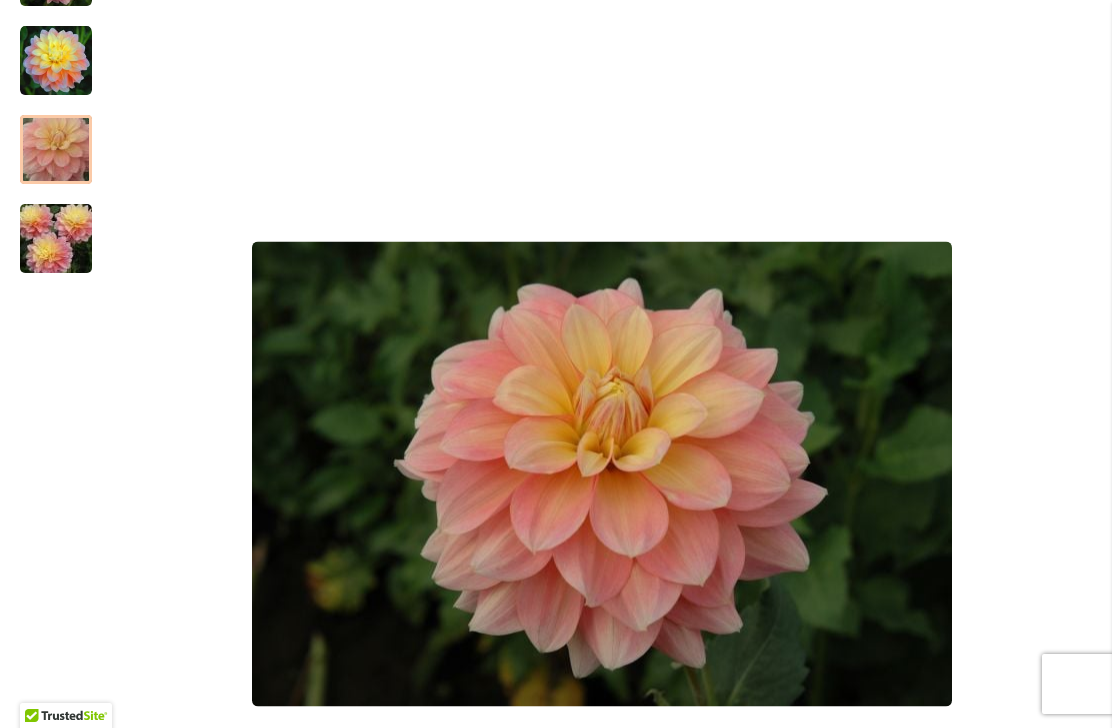 click at bounding box center [56, 61] 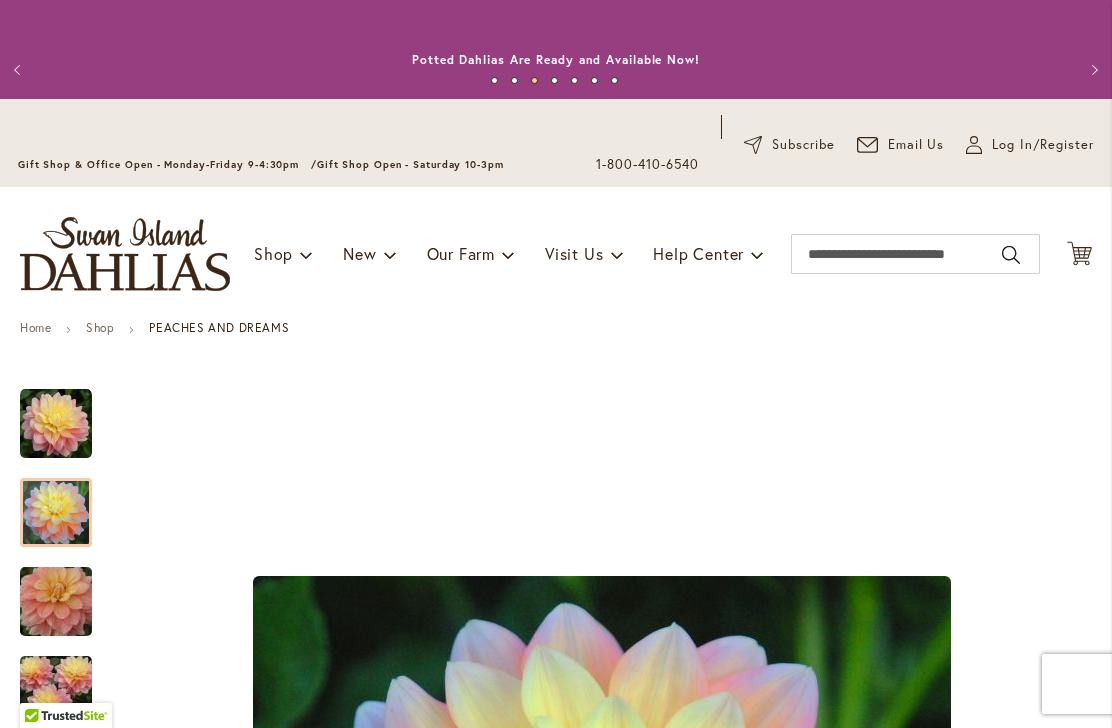 scroll, scrollTop: 0, scrollLeft: 0, axis: both 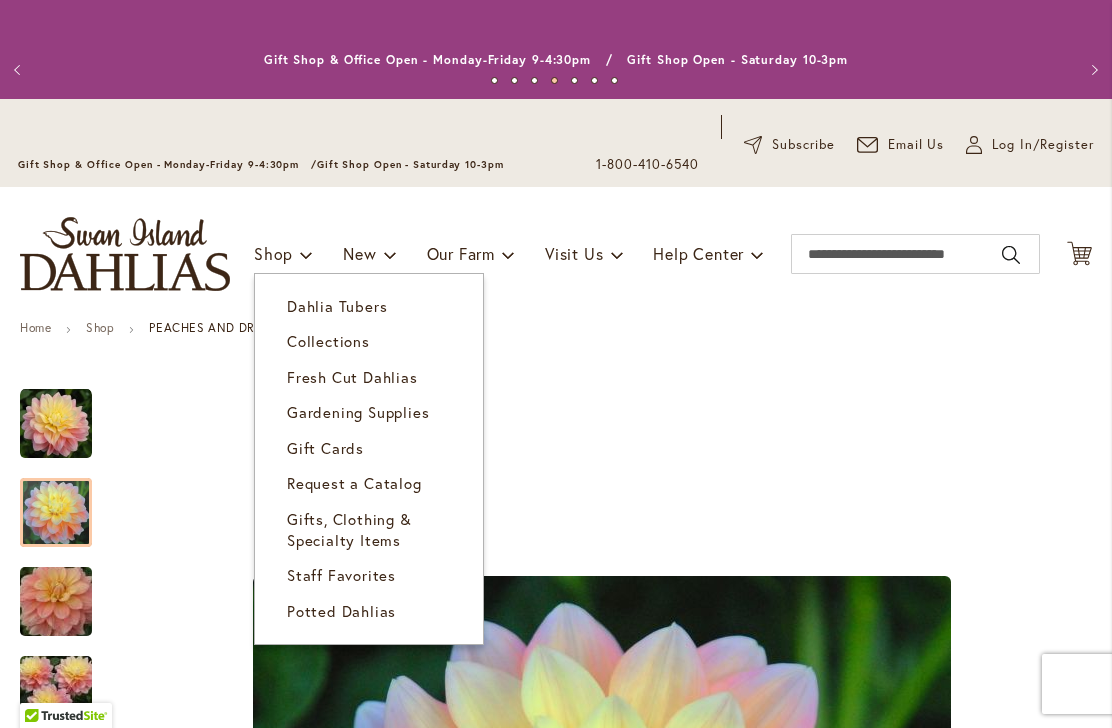 click on "Dahlia Tubers" at bounding box center [337, 306] 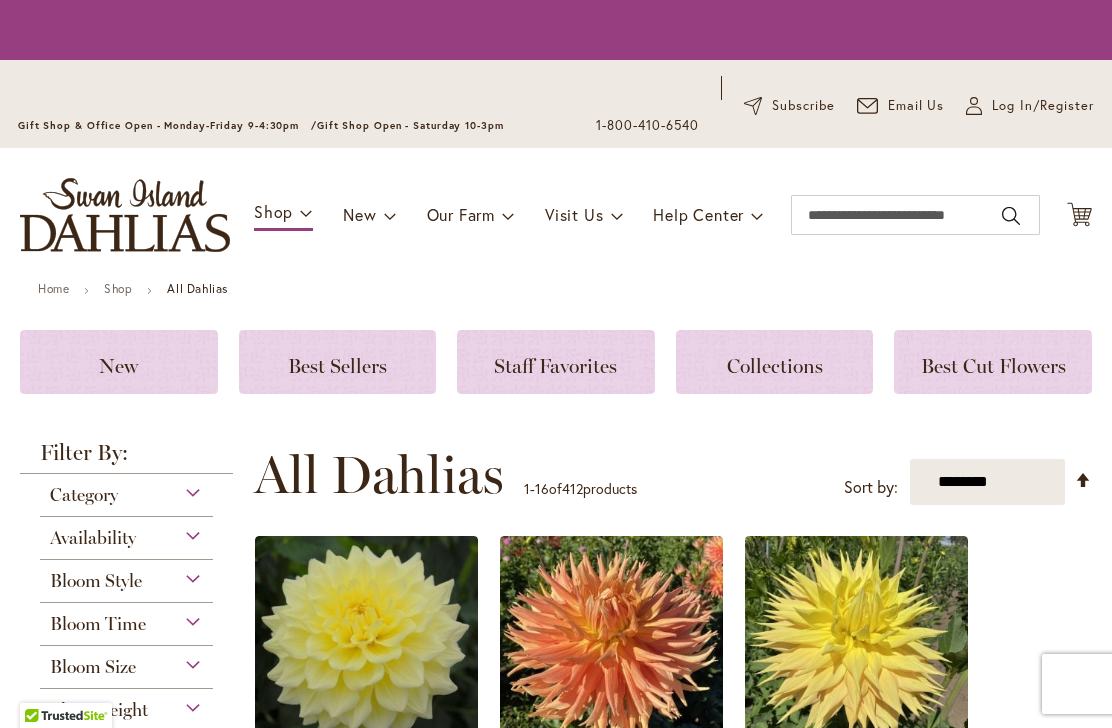 scroll, scrollTop: 0, scrollLeft: 0, axis: both 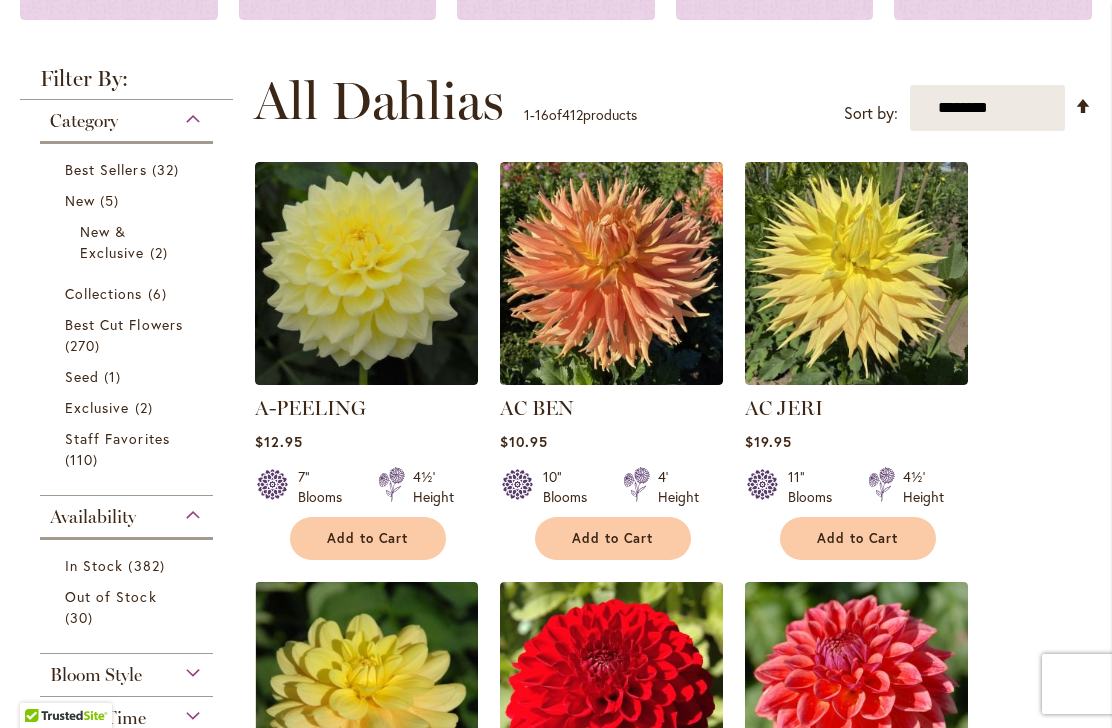 click on "Out of Stock" at bounding box center (111, 596) 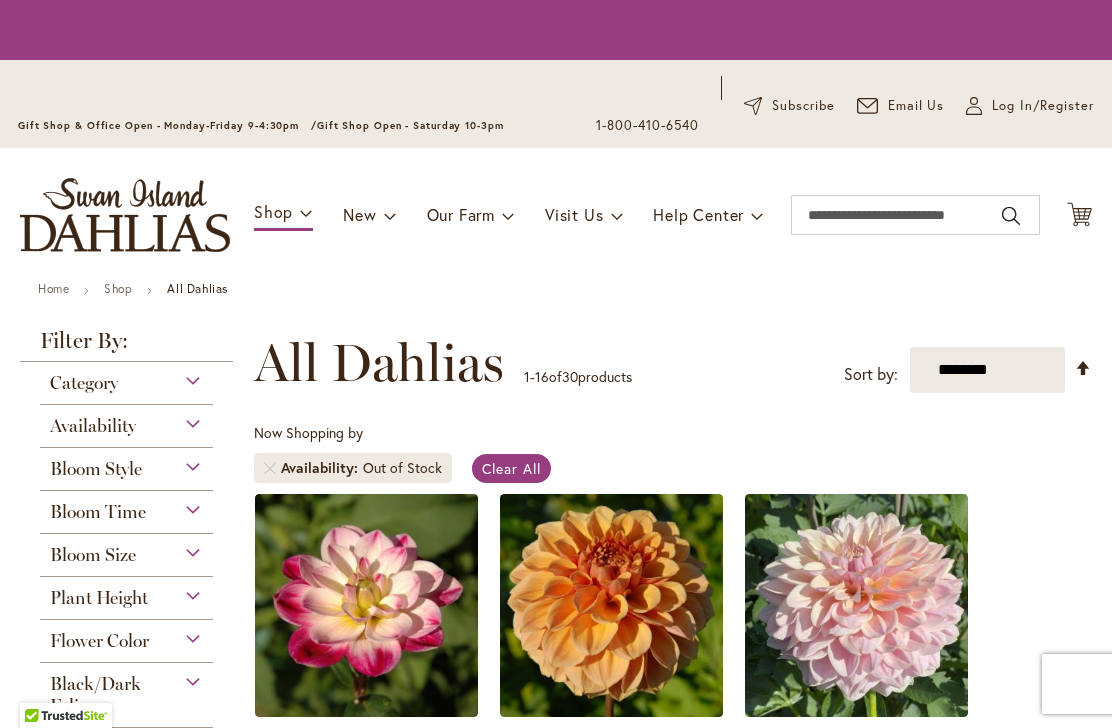 scroll, scrollTop: 0, scrollLeft: 0, axis: both 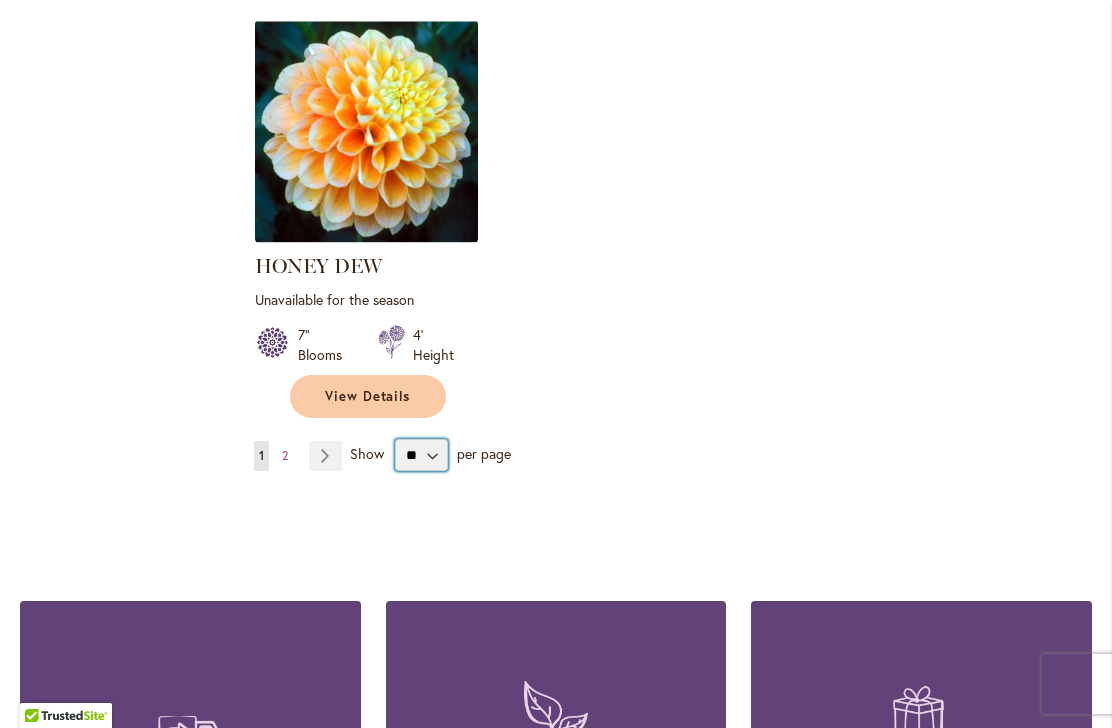 click on "**
**
**
**" at bounding box center [421, 455] 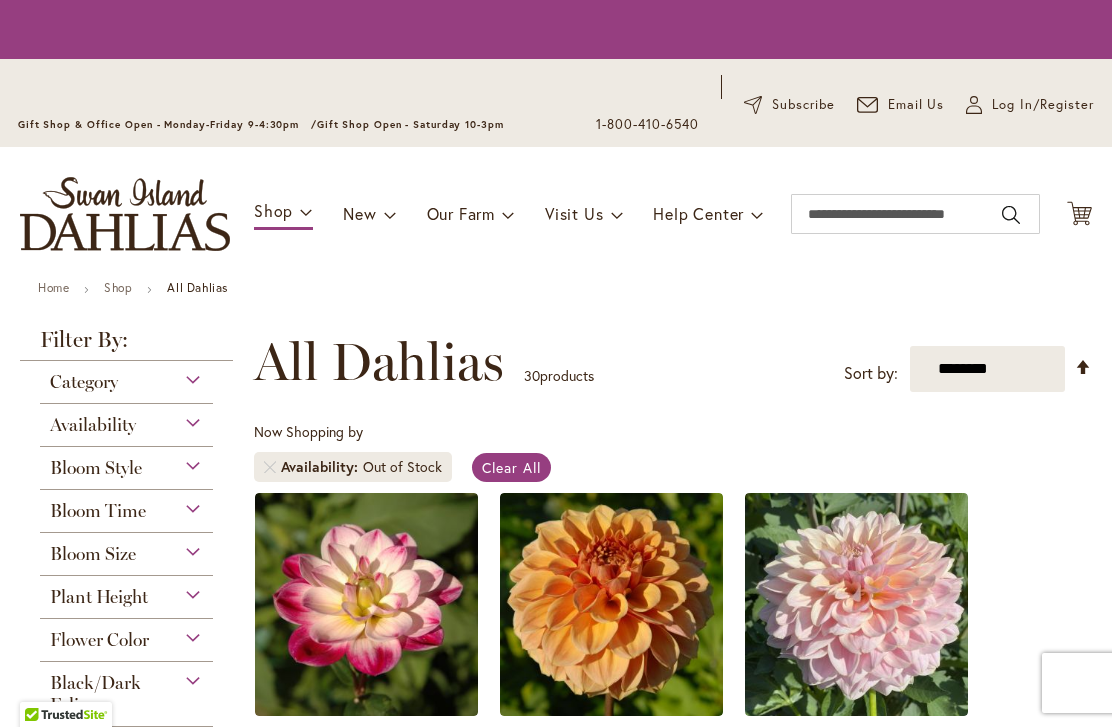 scroll, scrollTop: 1, scrollLeft: 0, axis: vertical 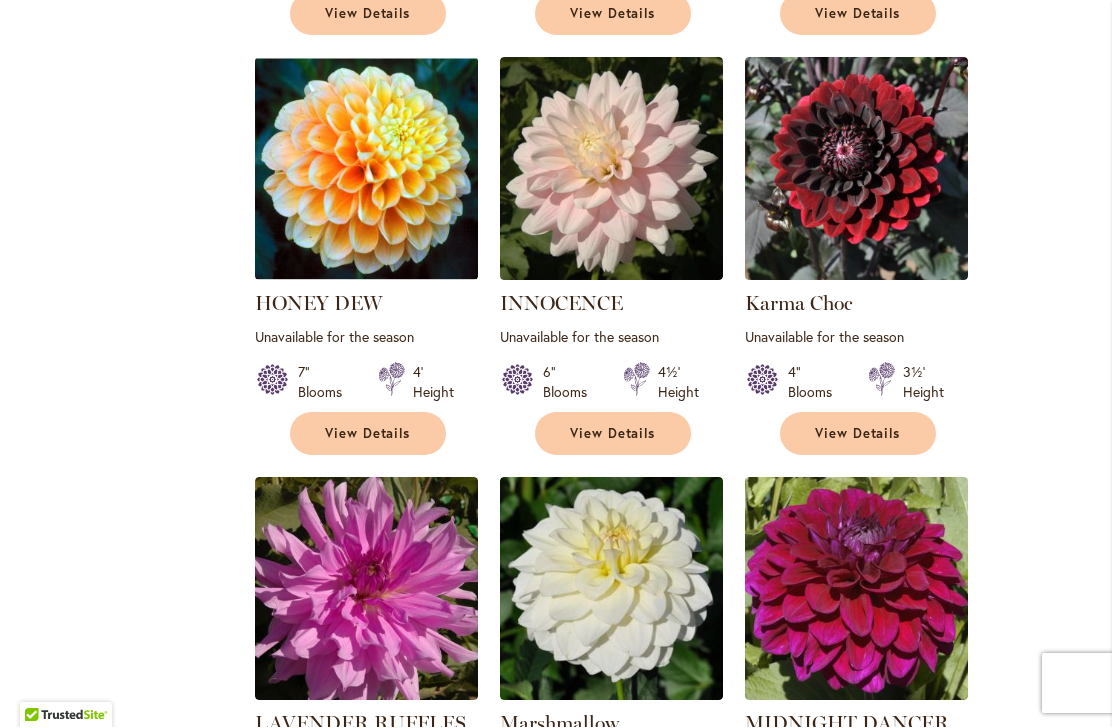 click at bounding box center [366, 169] 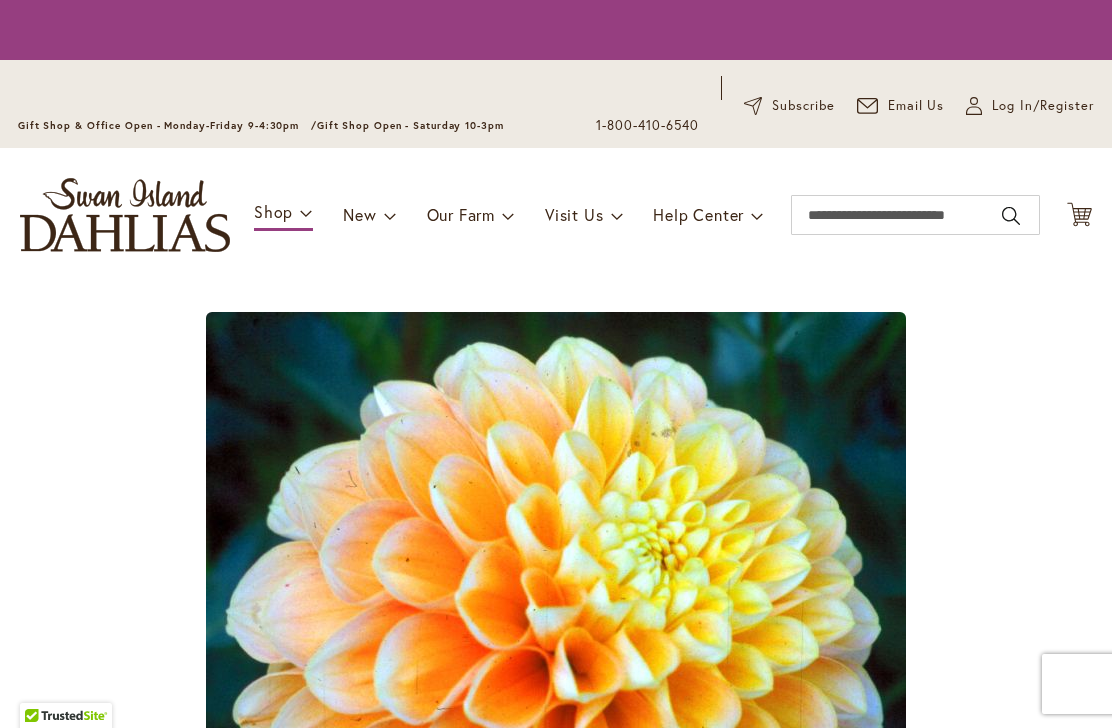 scroll, scrollTop: 0, scrollLeft: 0, axis: both 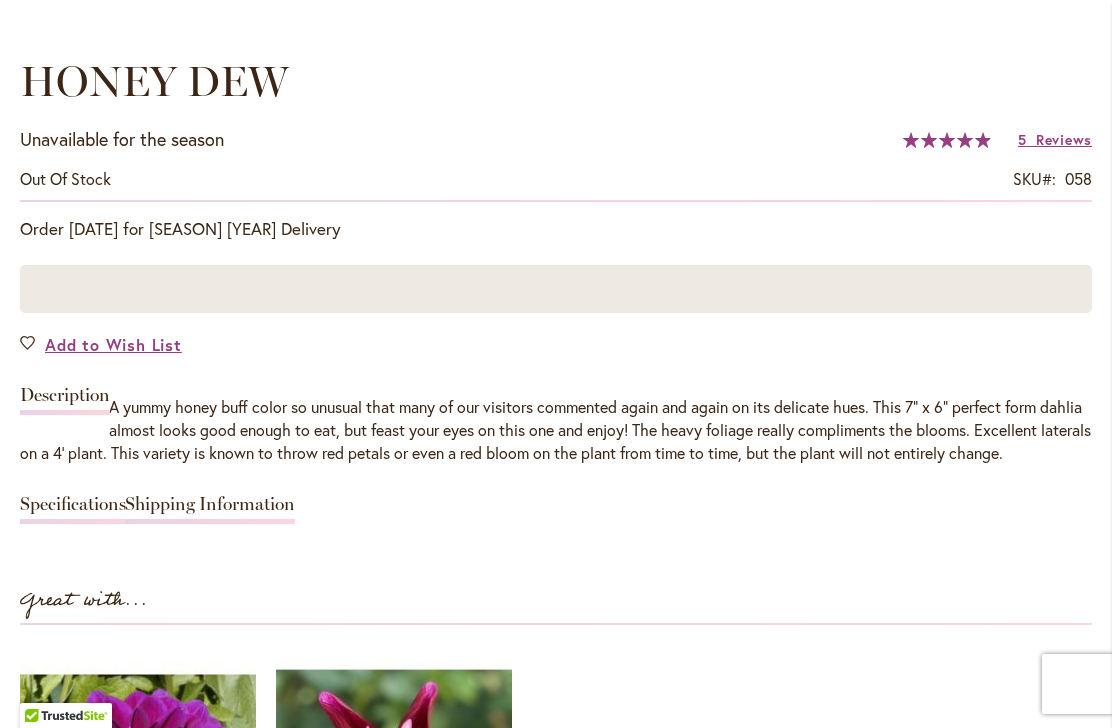click on "Specifications" at bounding box center (73, 509) 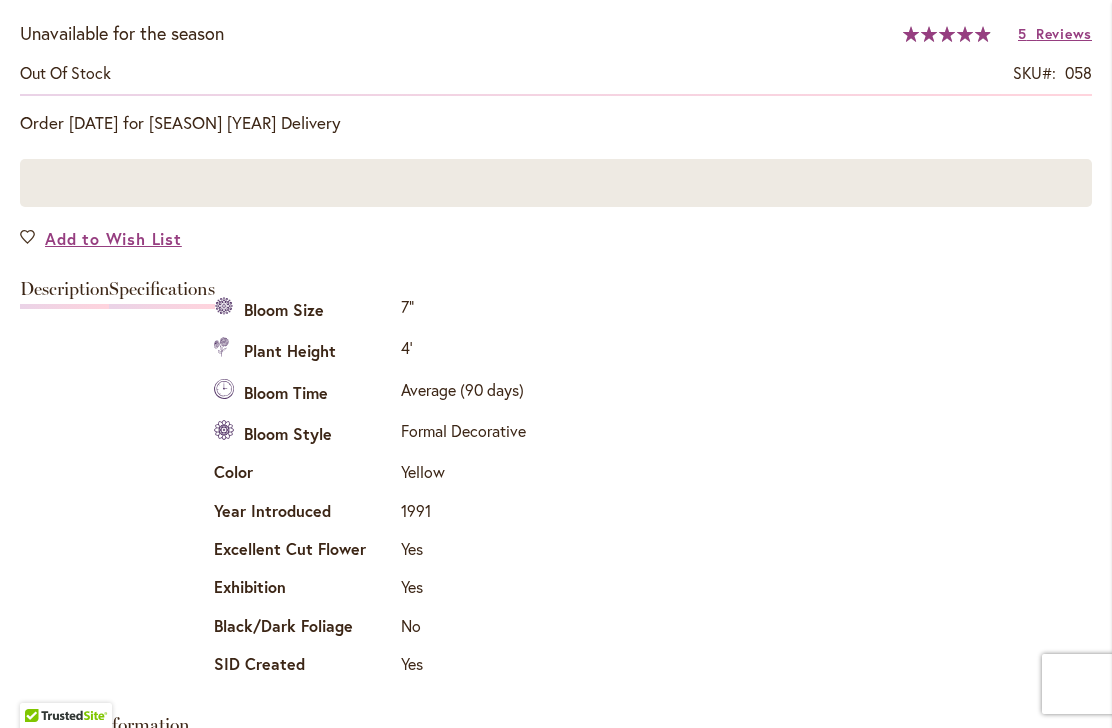 scroll, scrollTop: 1522, scrollLeft: 0, axis: vertical 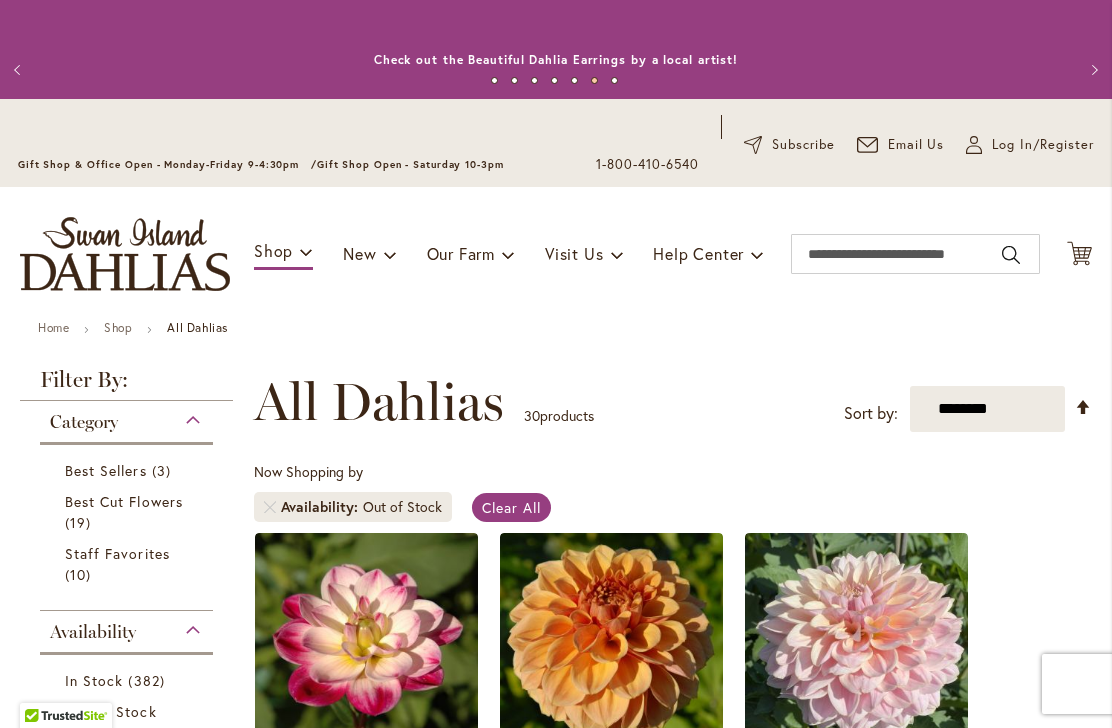 click on "Category" at bounding box center [126, 417] 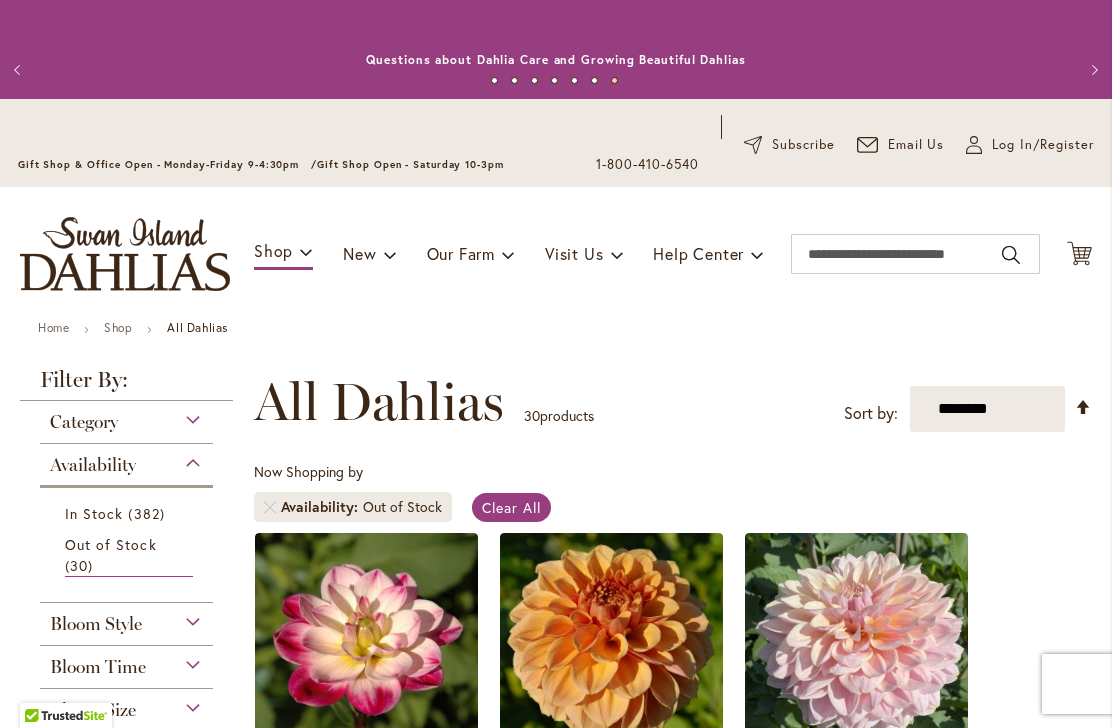 click on "Home
Shop
All Dahlias
New Best Sellers Staff Favorites Collections Best Cut Flowers
Filter by:
Filter By:
Category
Best Sellers 3
19" at bounding box center [556, 2788] 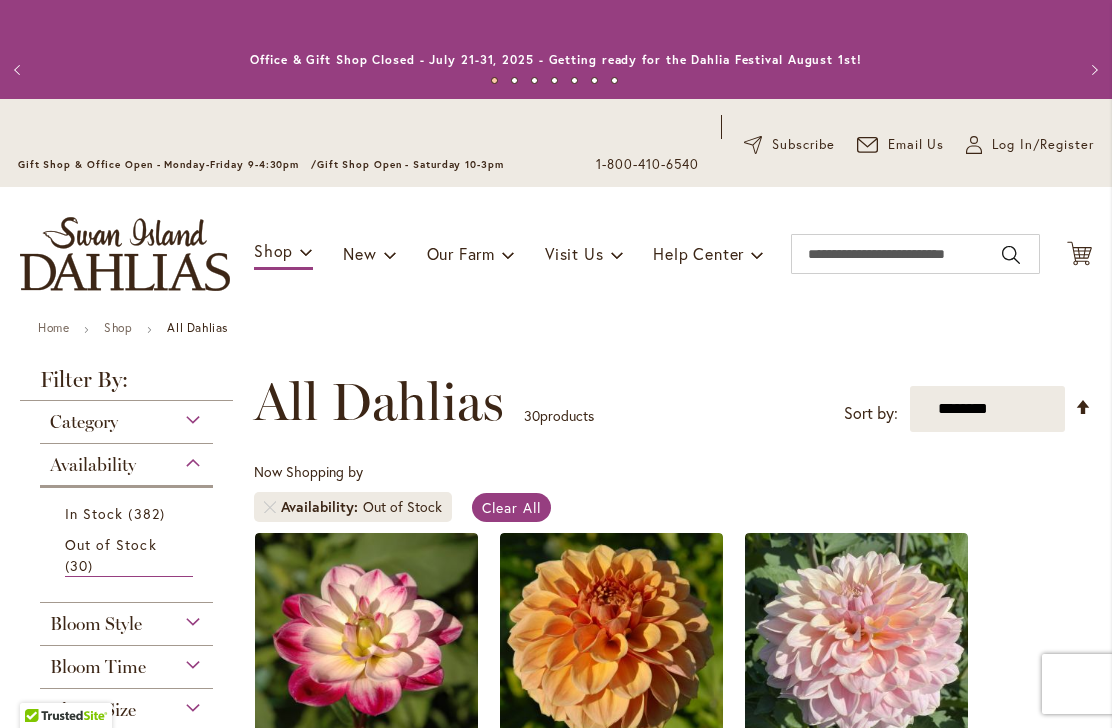 click on "All Dahlias" at bounding box center [197, 327] 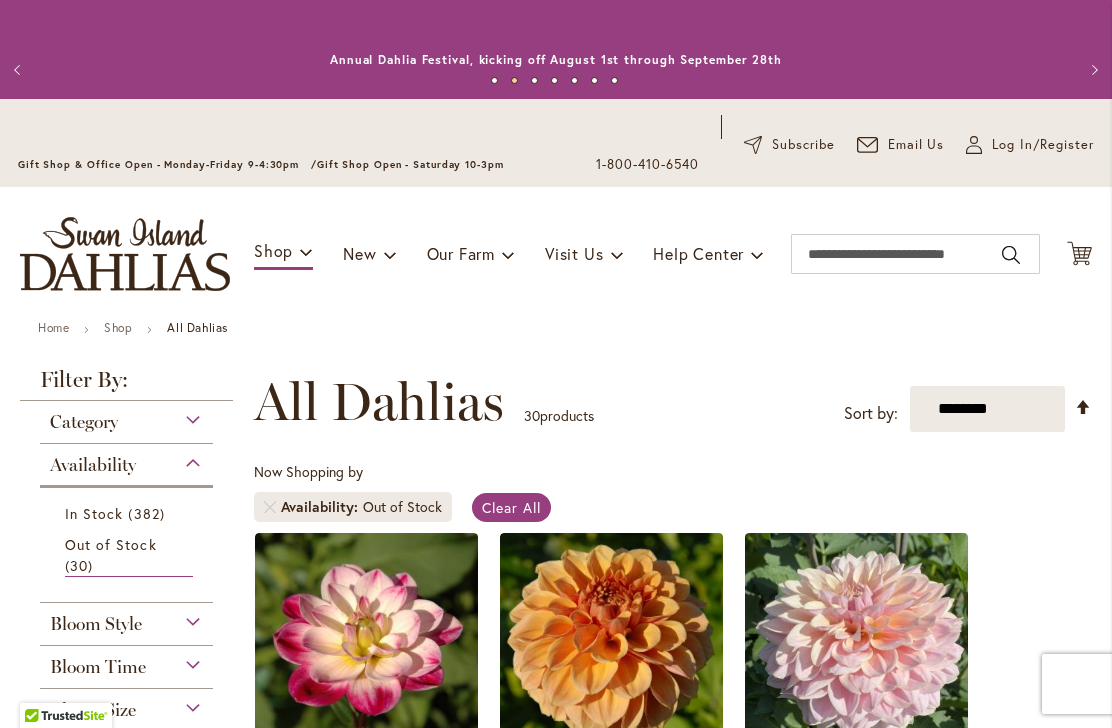 scroll, scrollTop: 0, scrollLeft: 0, axis: both 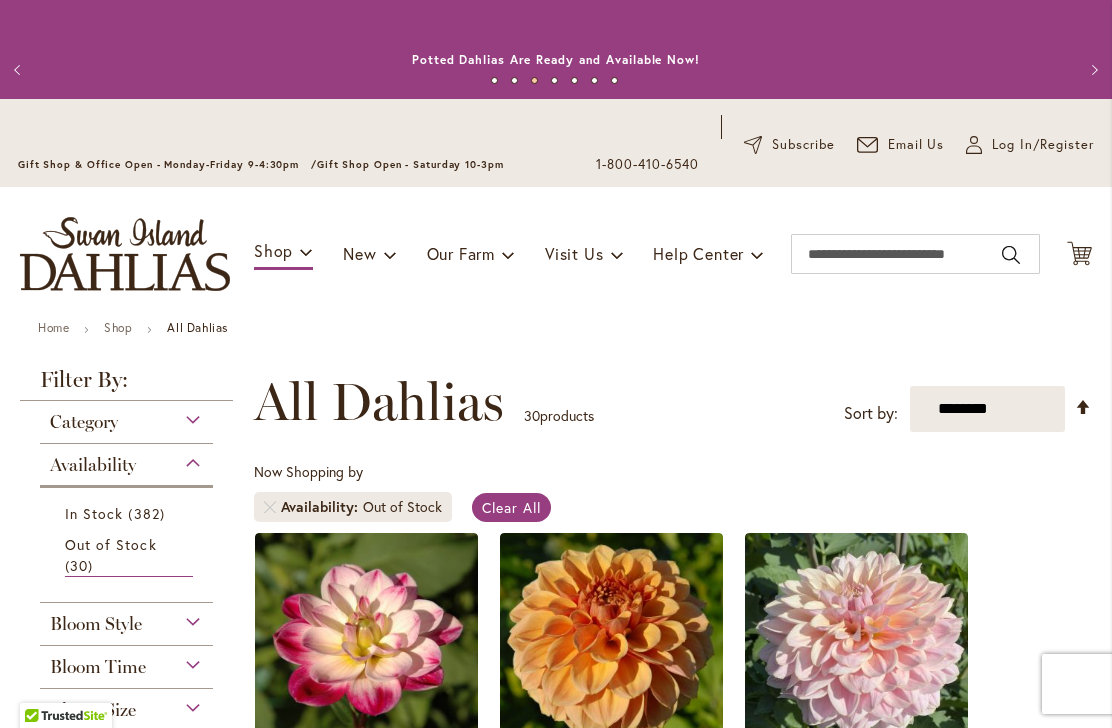click on "Category" at bounding box center (126, 417) 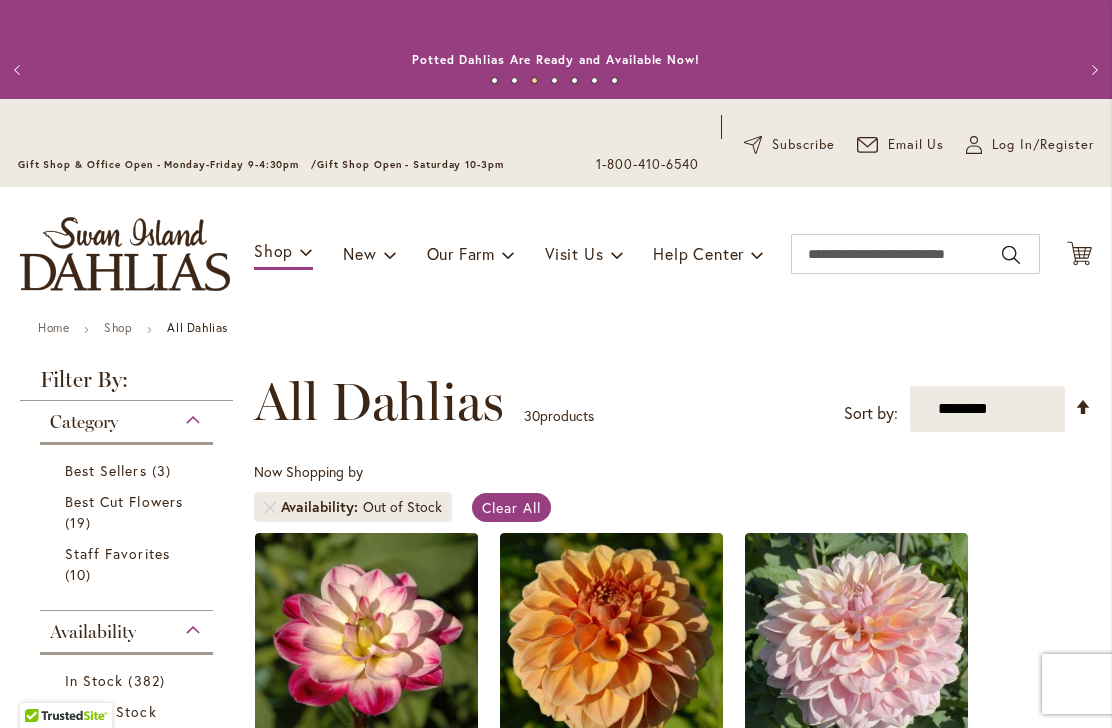 click on "Best Sellers" at bounding box center (106, 470) 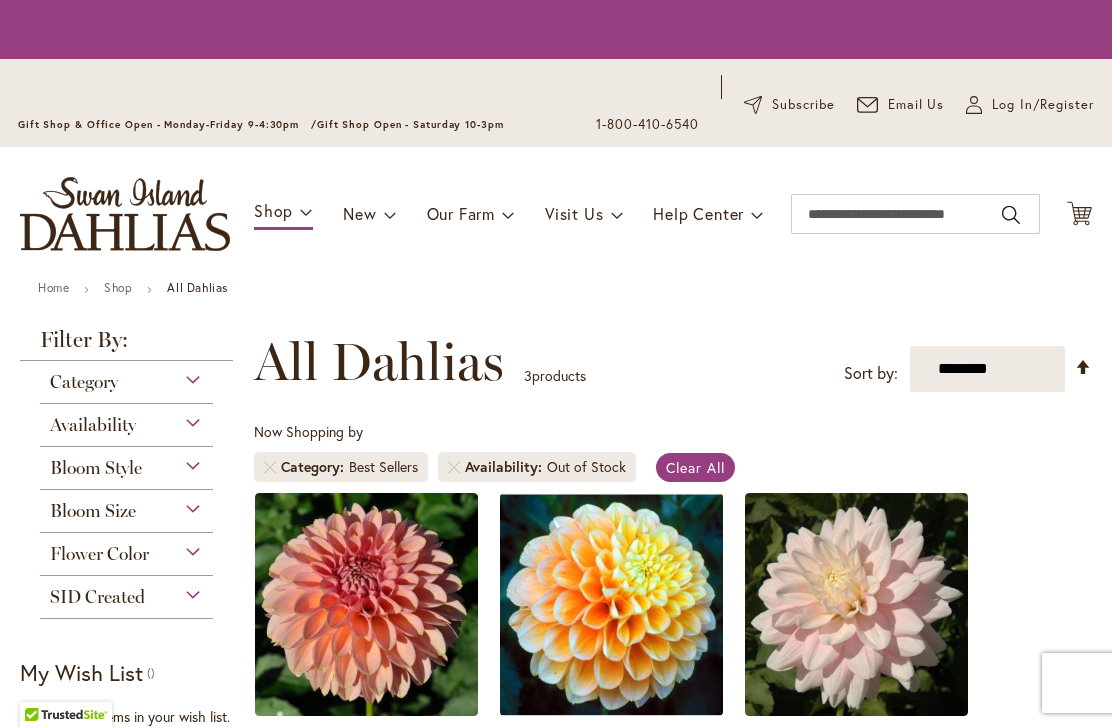 scroll, scrollTop: 1, scrollLeft: 0, axis: vertical 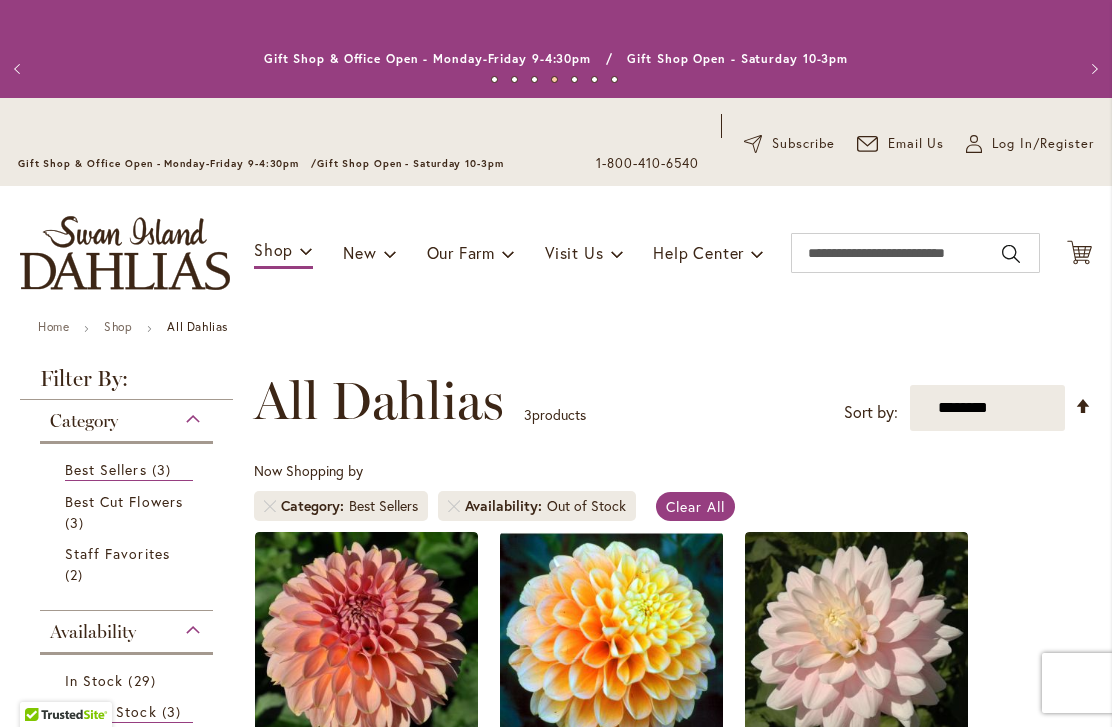 click on "Clear All" at bounding box center (695, 507) 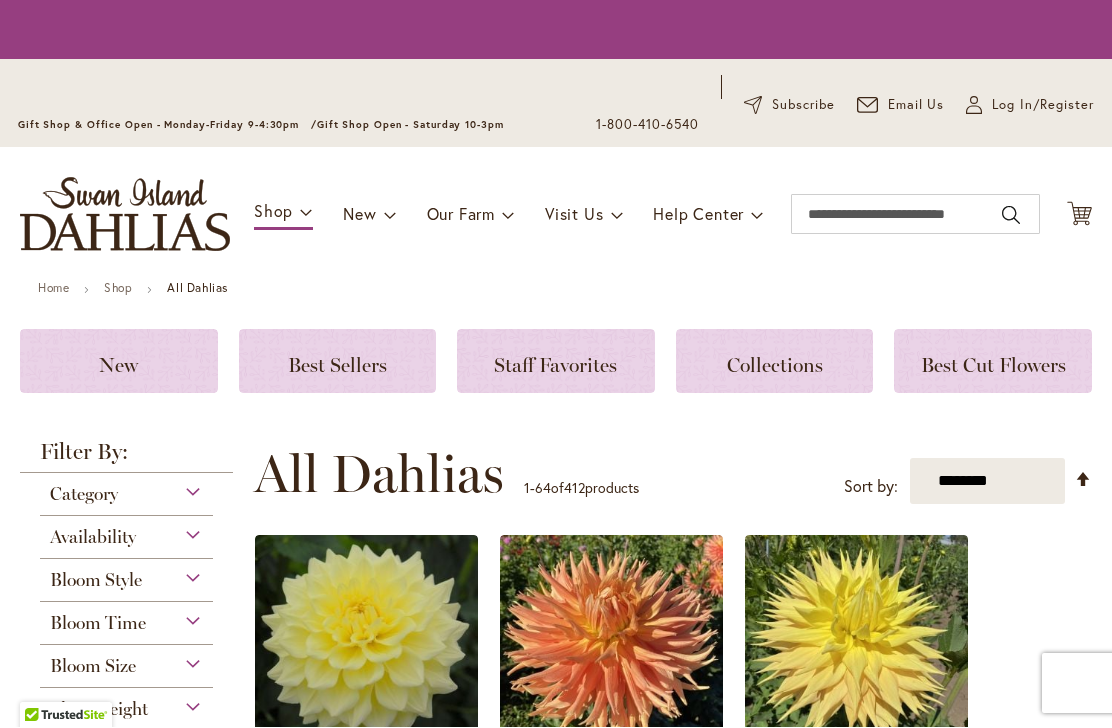 scroll, scrollTop: 1, scrollLeft: 0, axis: vertical 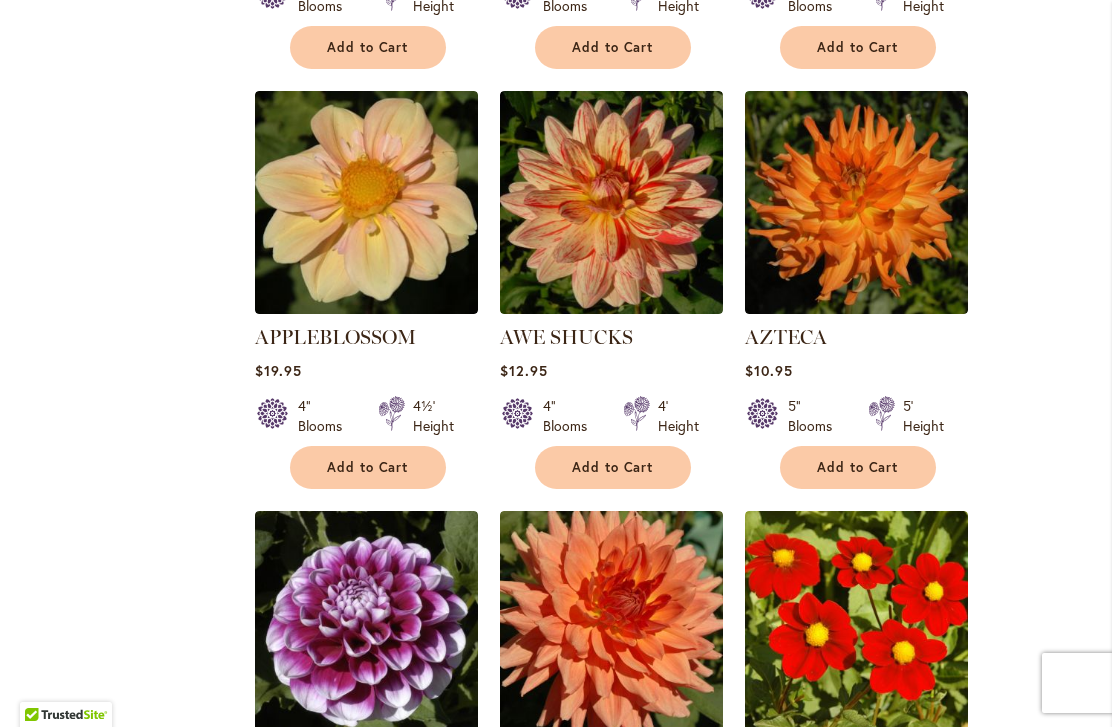 click at bounding box center (366, 203) 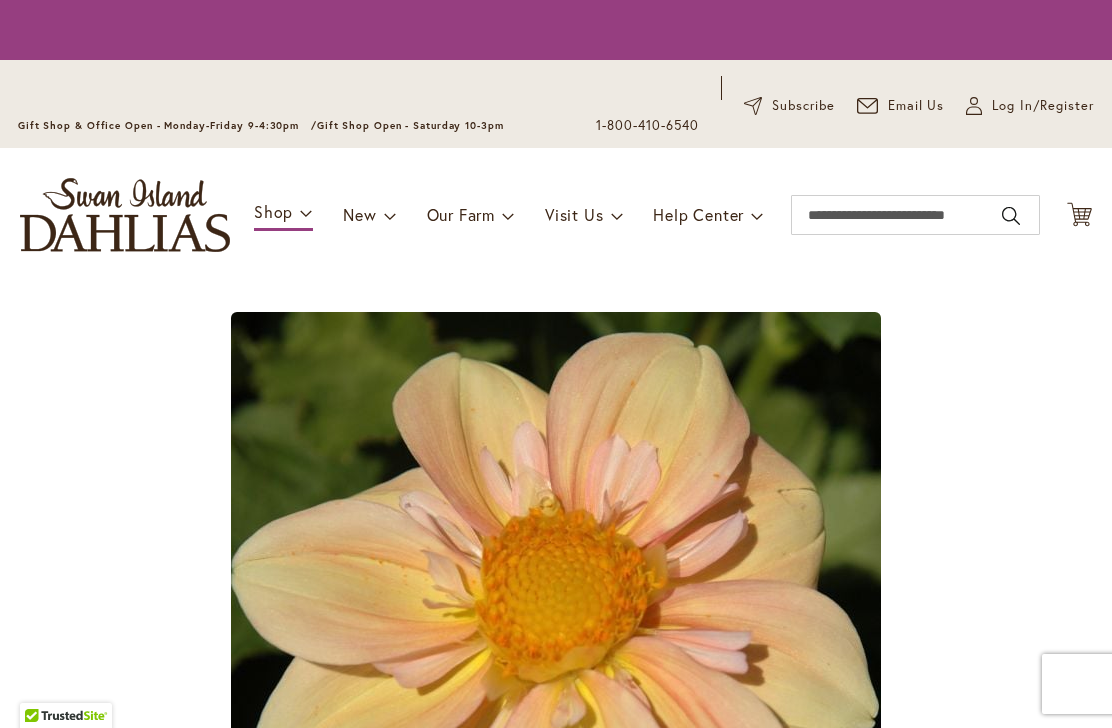 scroll, scrollTop: 0, scrollLeft: 0, axis: both 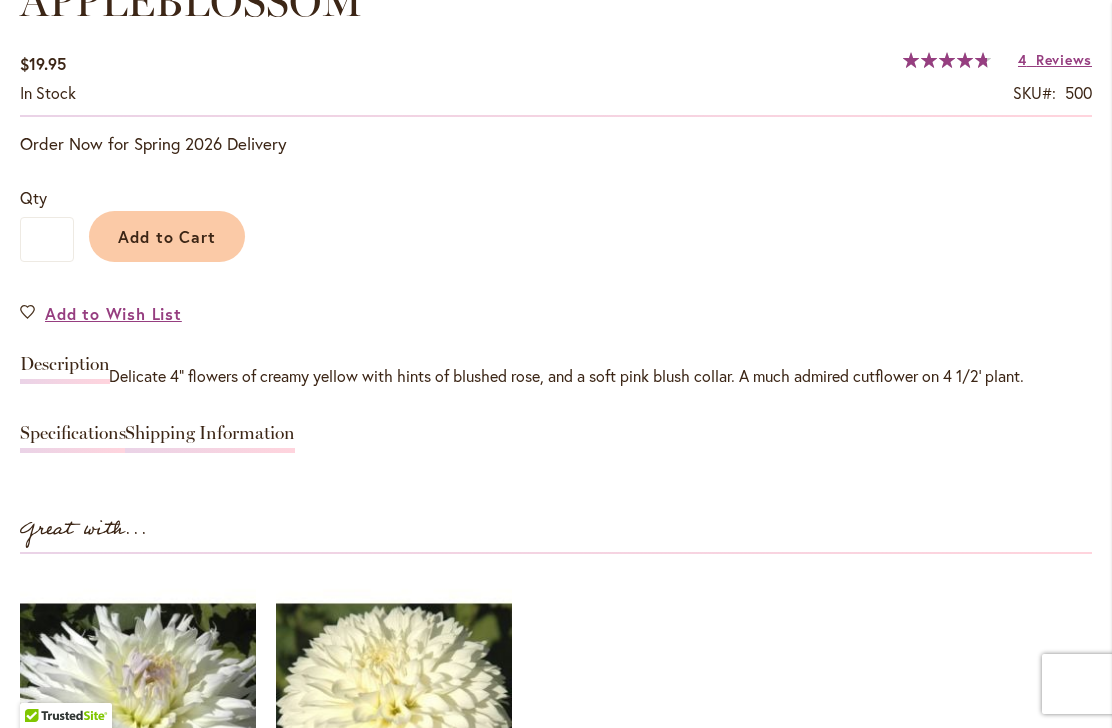click on "Specifications" at bounding box center [73, 438] 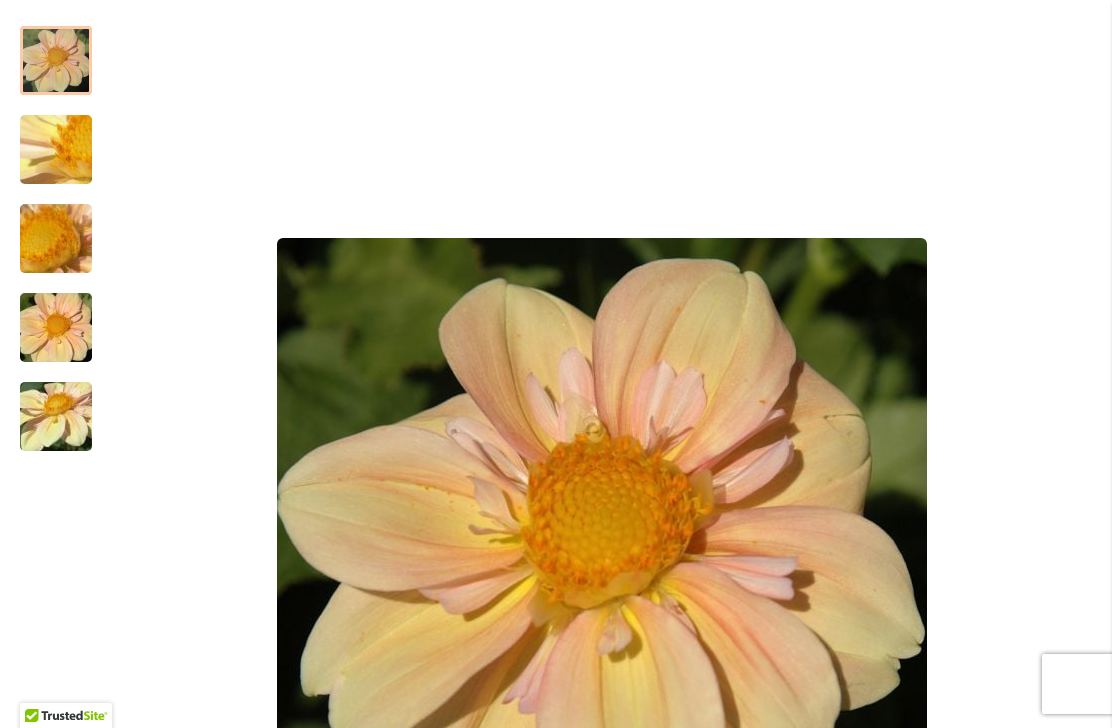scroll, scrollTop: 339, scrollLeft: 0, axis: vertical 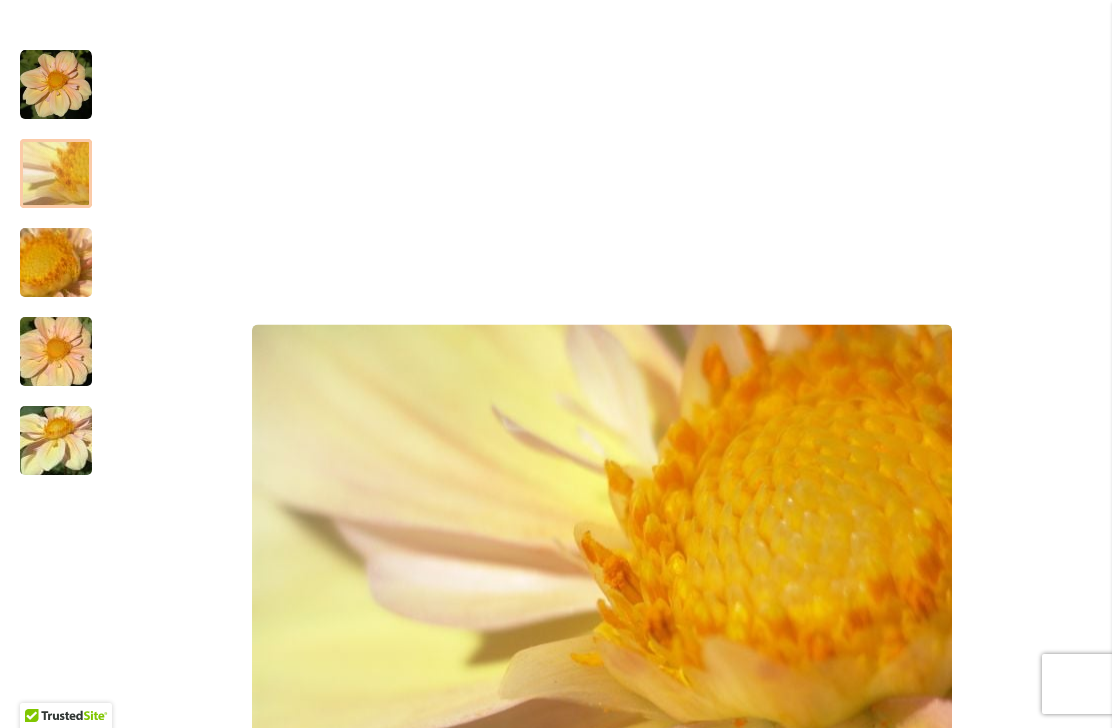 click at bounding box center [56, 174] 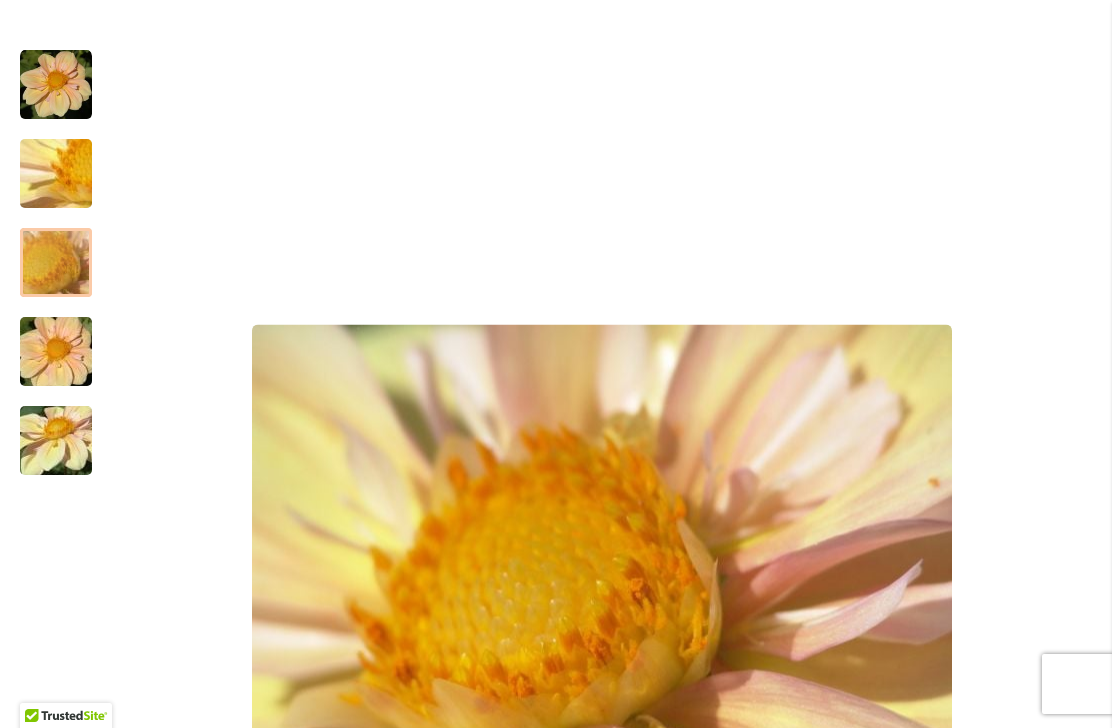 click at bounding box center [56, 263] 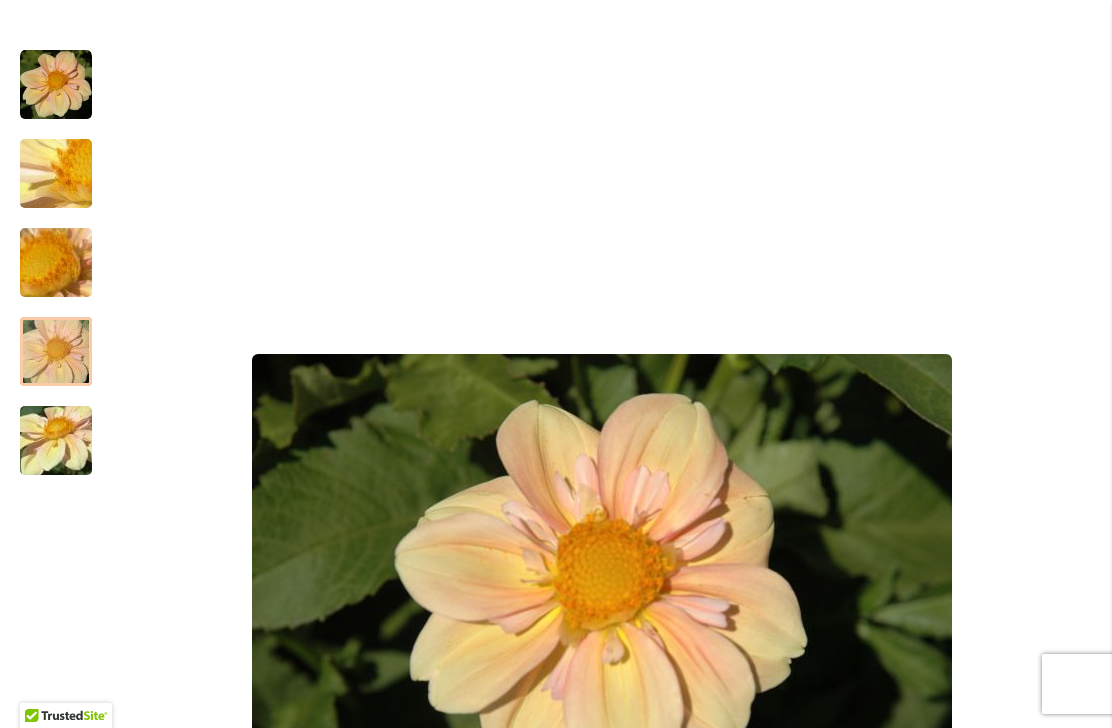 click at bounding box center [56, 352] 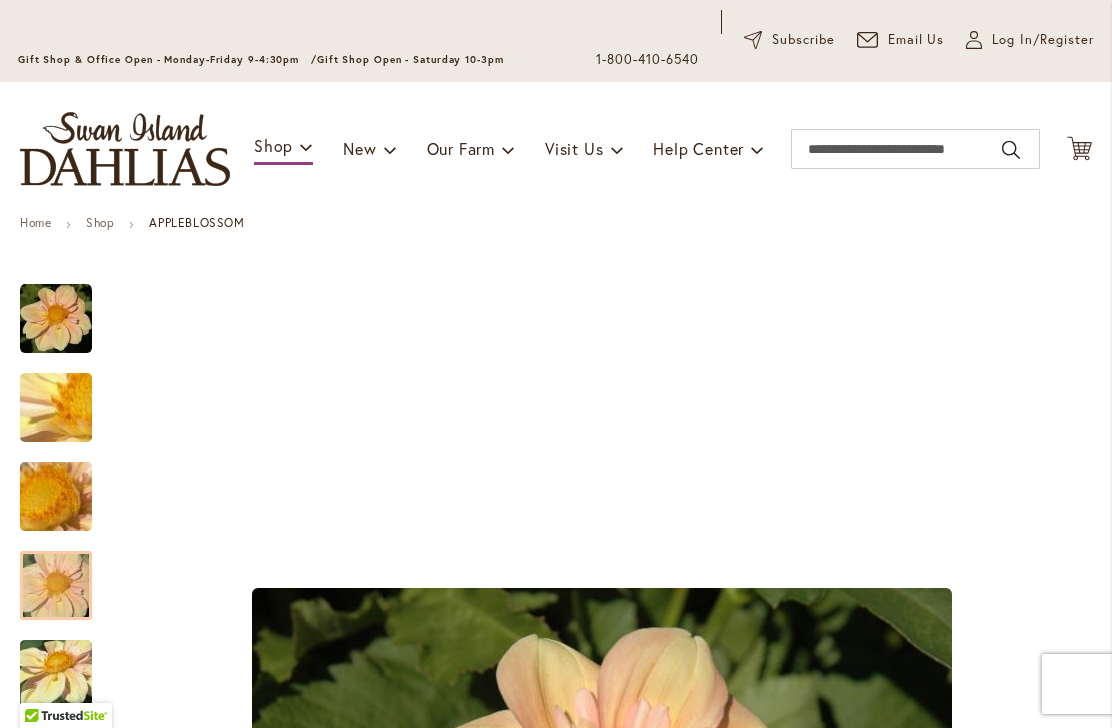 scroll, scrollTop: 106, scrollLeft: 0, axis: vertical 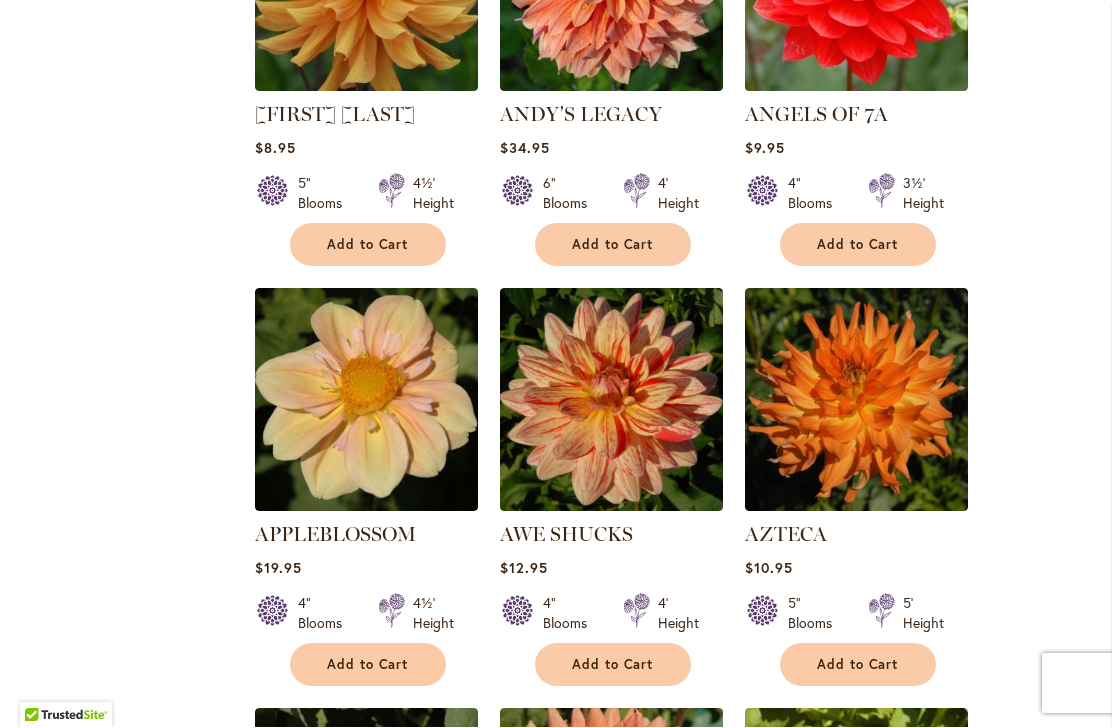 click on "Add to Cart" at bounding box center [368, 665] 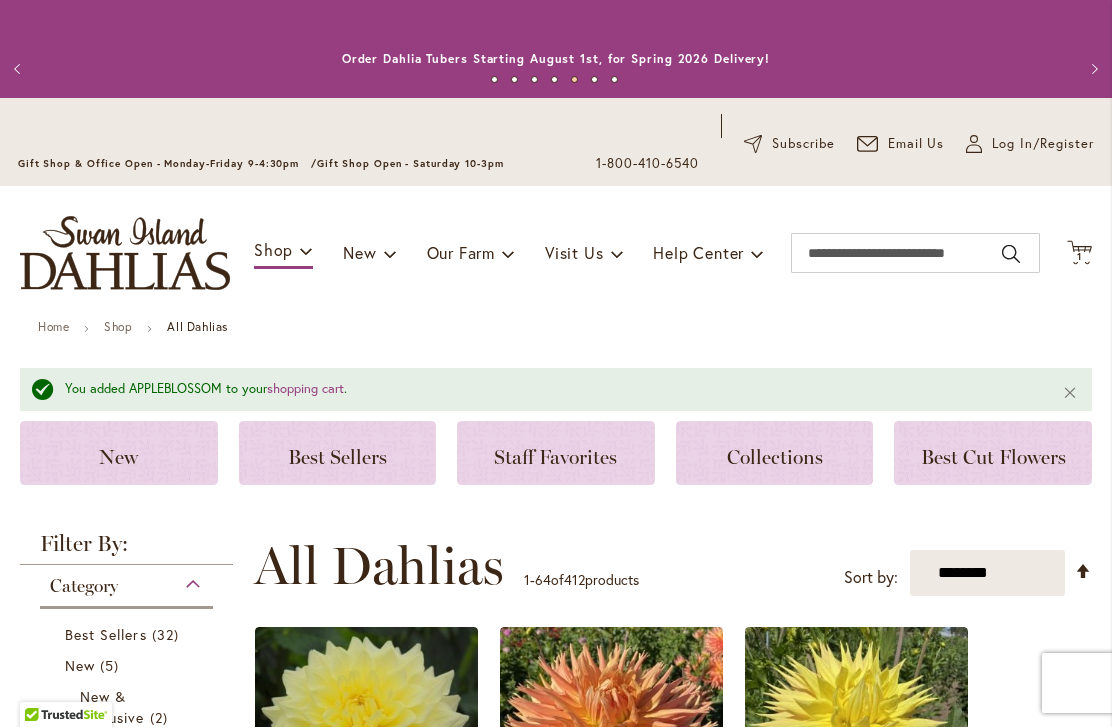 scroll, scrollTop: 0, scrollLeft: 0, axis: both 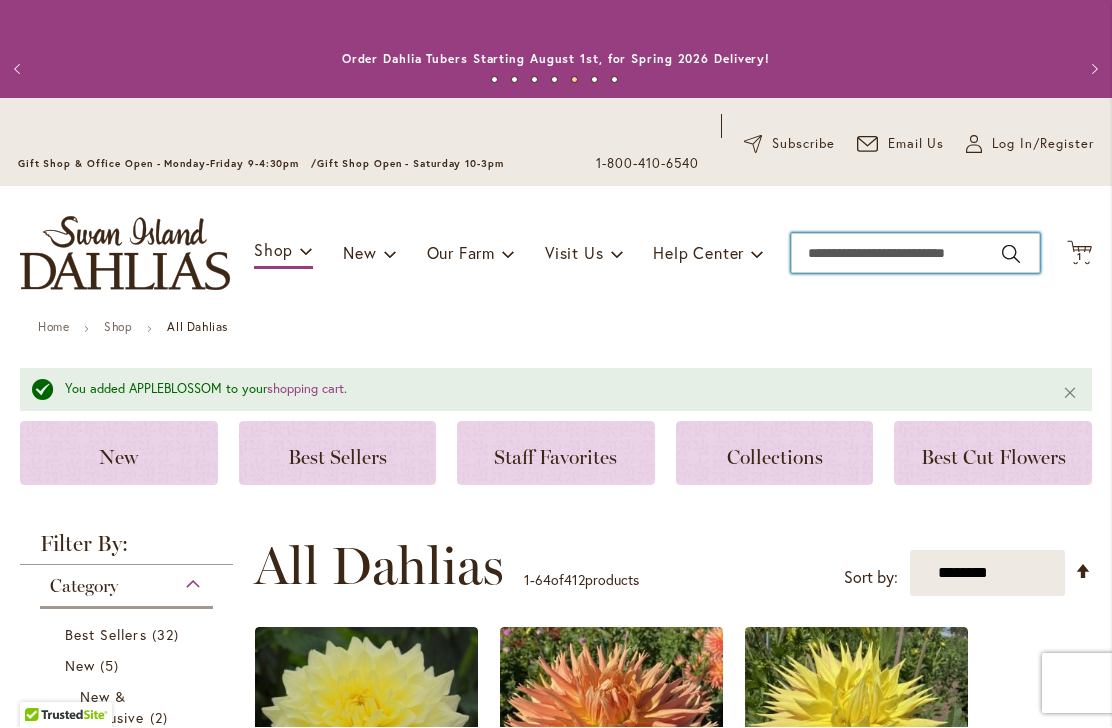 click on "Search" at bounding box center [915, 254] 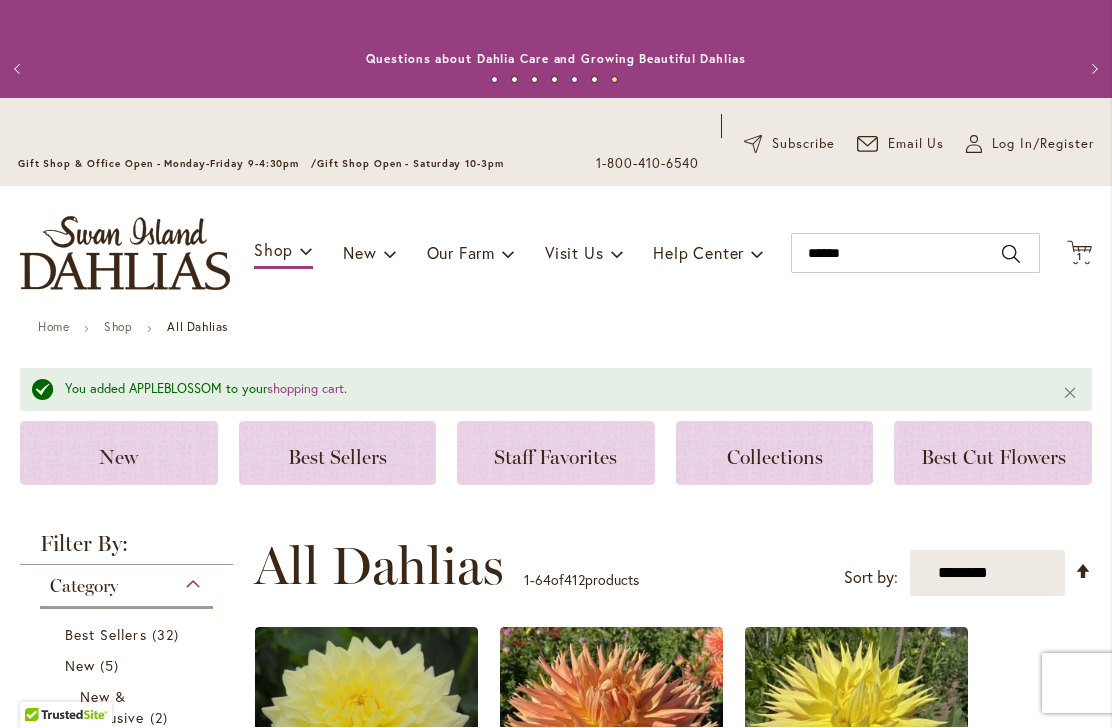 click on "Search" at bounding box center (1011, 255) 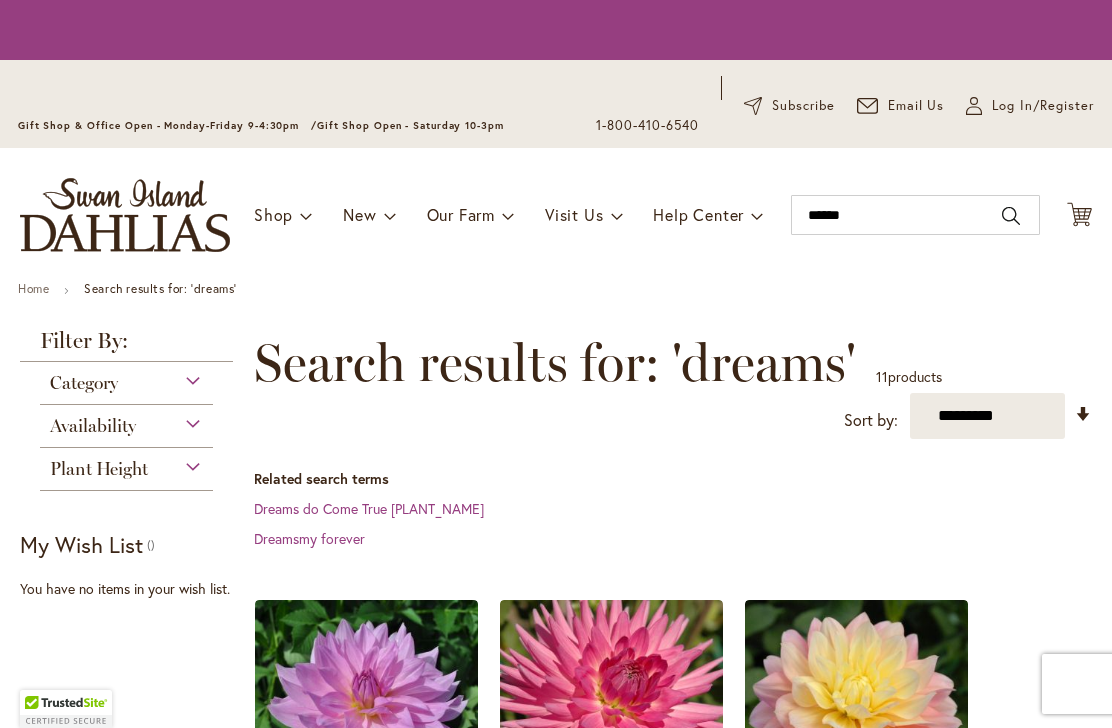 scroll, scrollTop: 0, scrollLeft: 0, axis: both 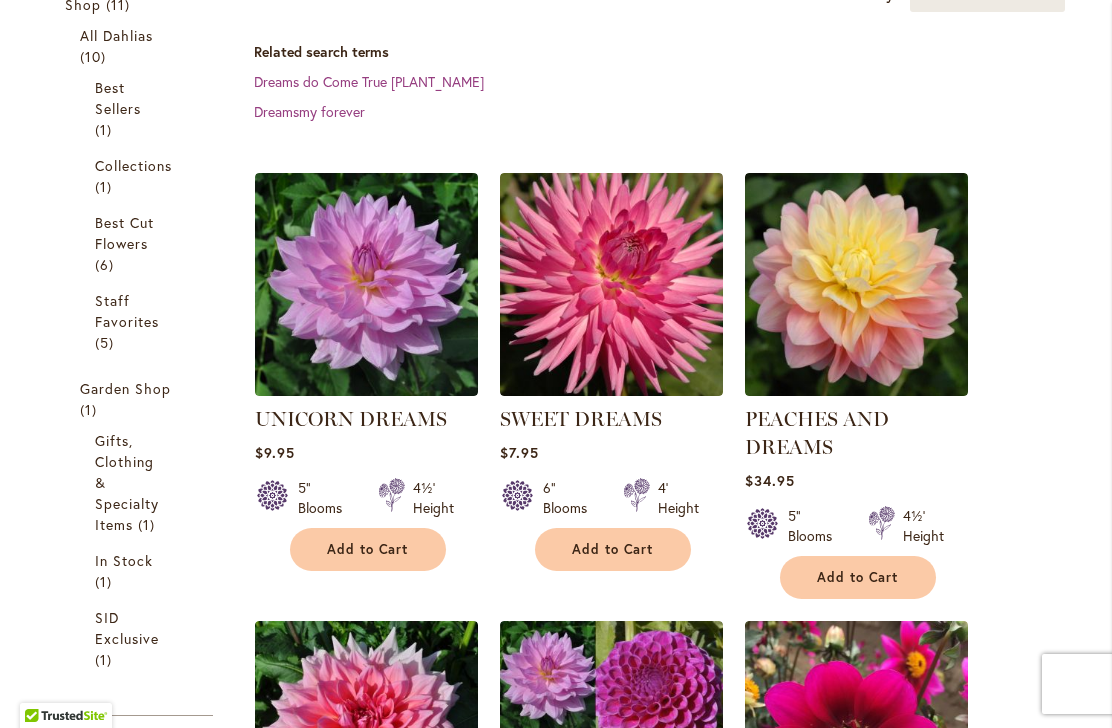 click on "Add to Cart" at bounding box center (858, 577) 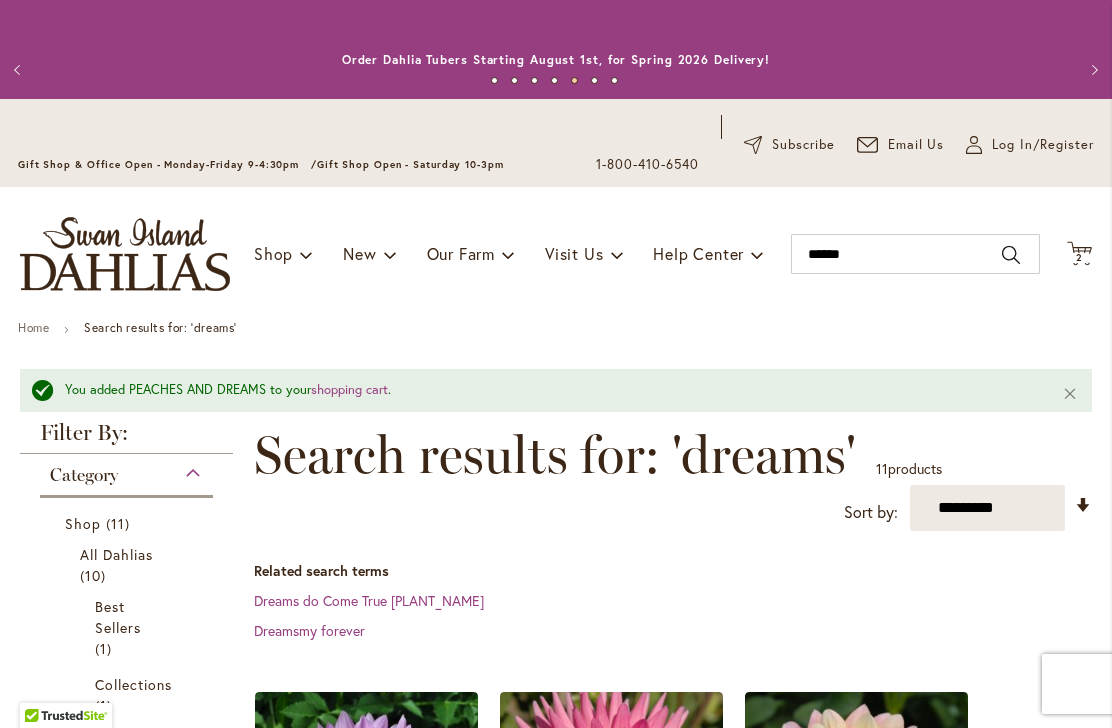 scroll, scrollTop: 0, scrollLeft: 0, axis: both 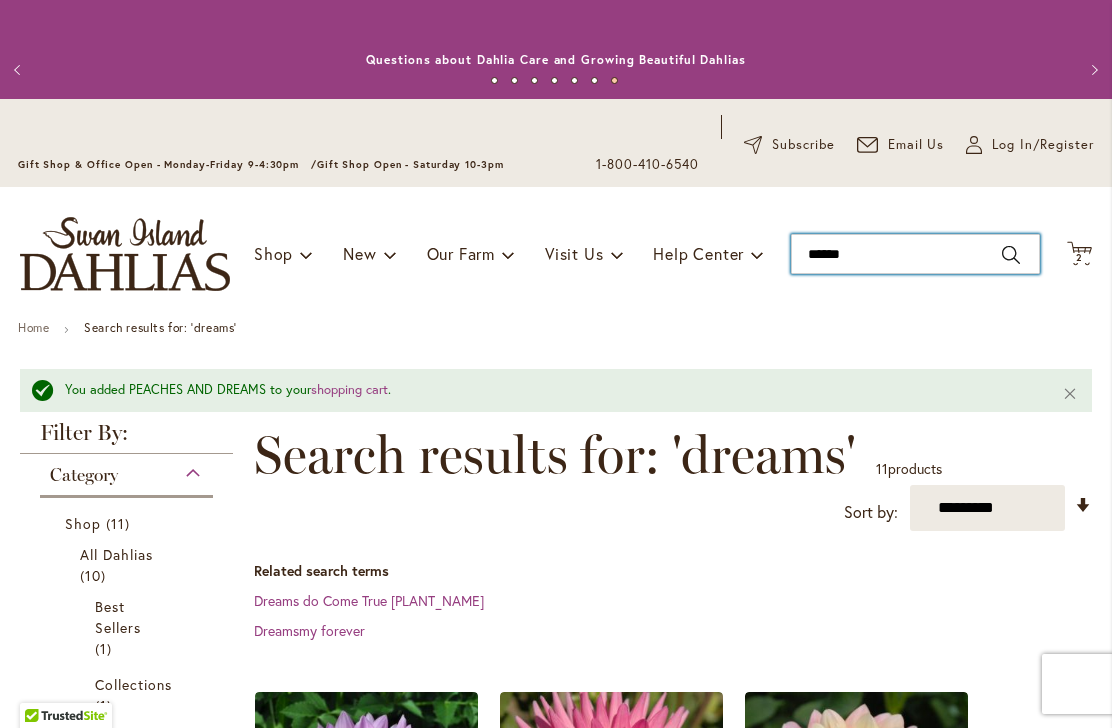 click on "******" at bounding box center (915, 254) 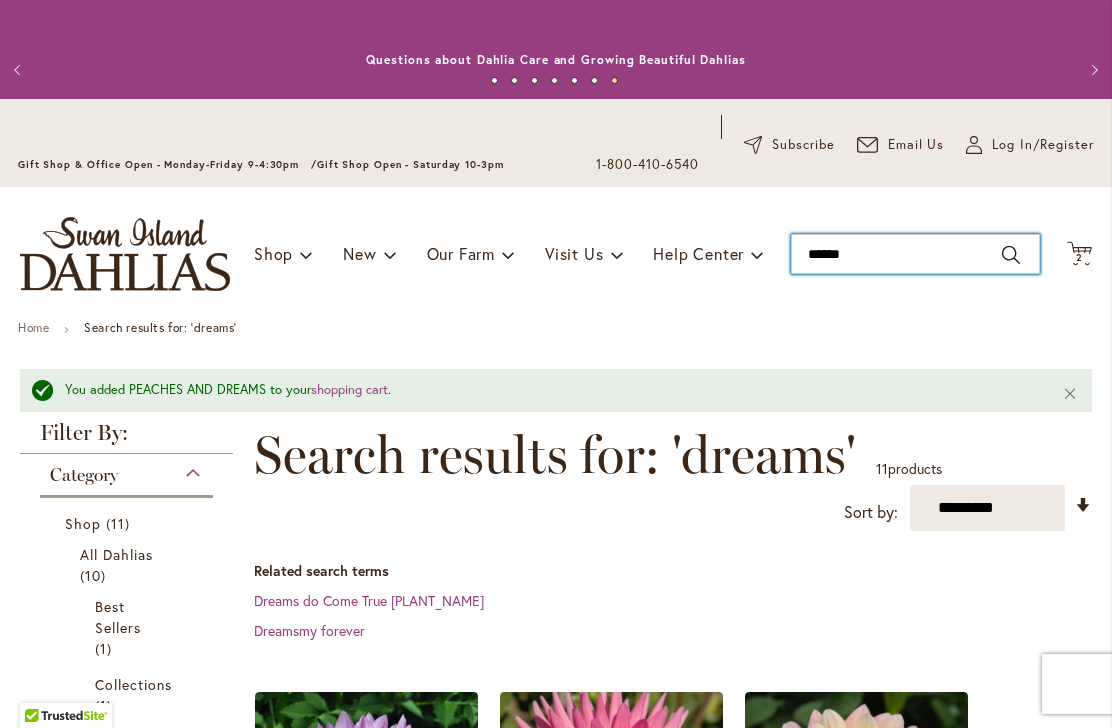 click on "******" at bounding box center [915, 254] 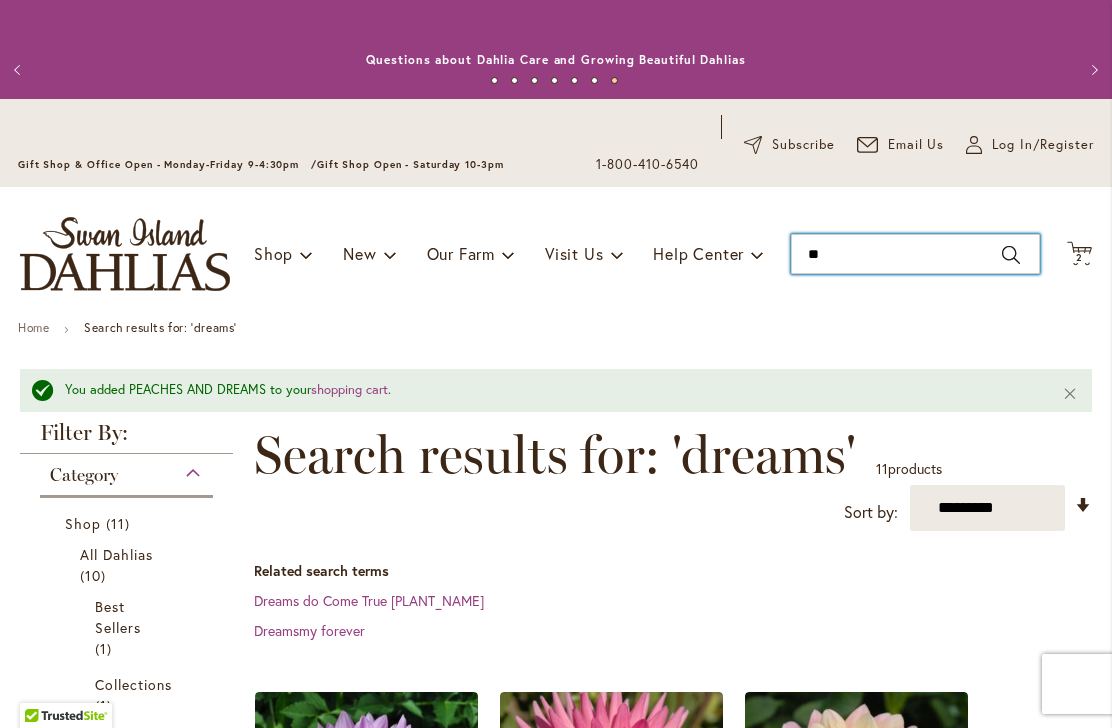 type on "*" 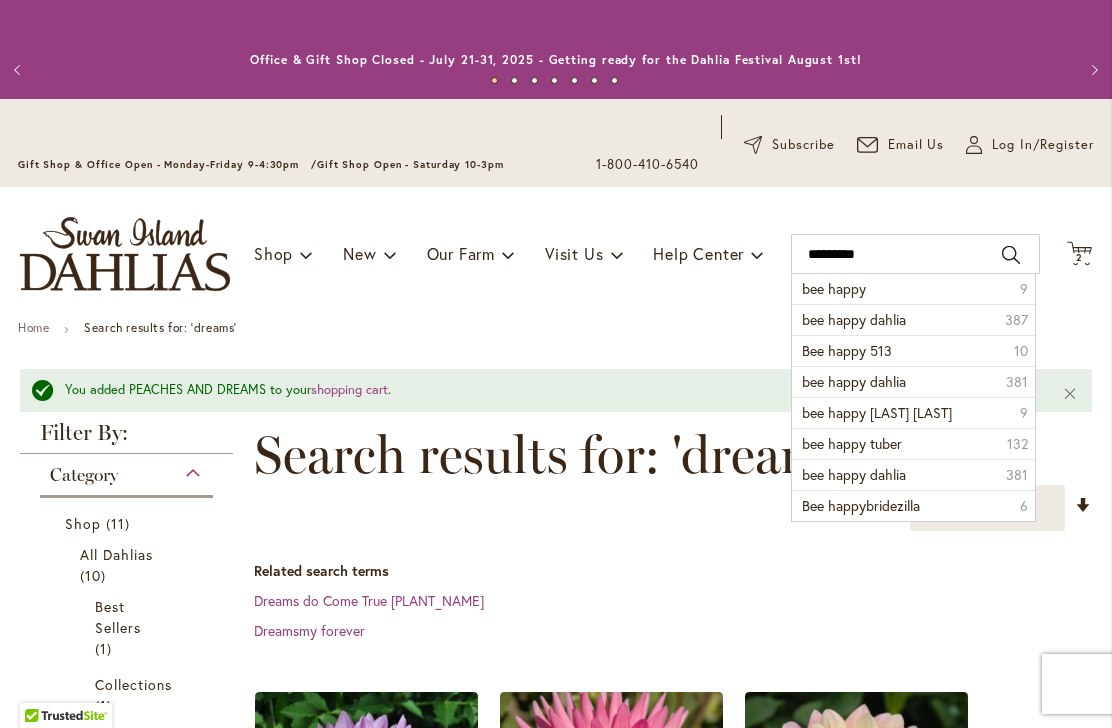 click on "Search" at bounding box center [1011, 255] 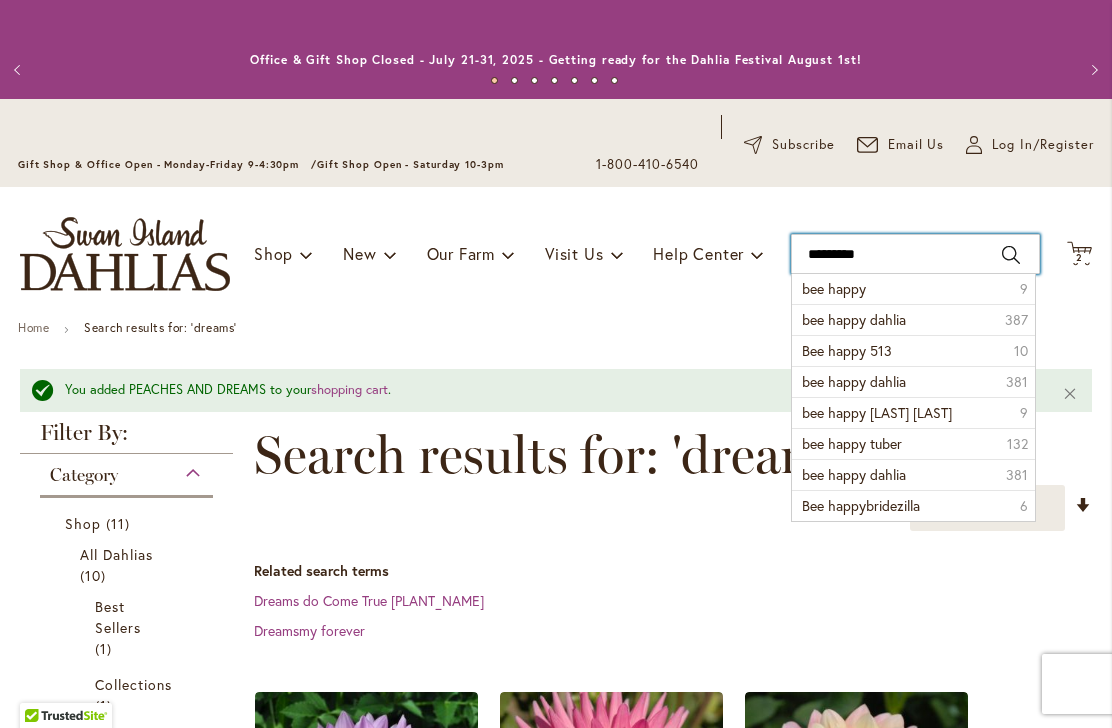 type on "*********" 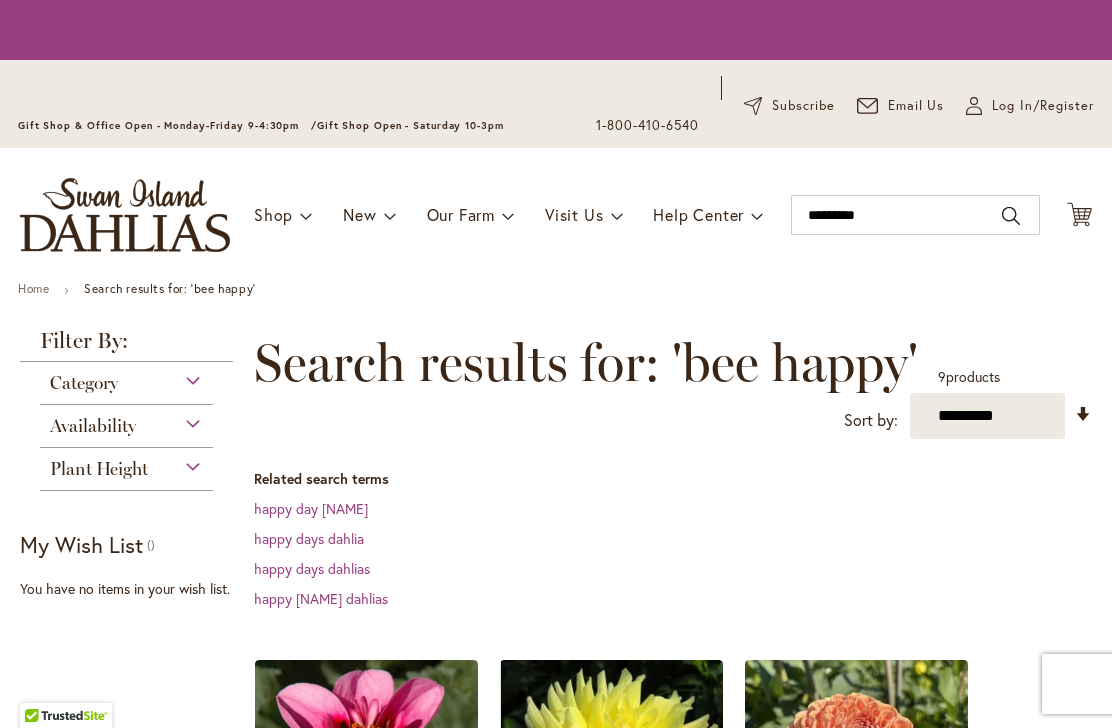 scroll, scrollTop: 0, scrollLeft: 0, axis: both 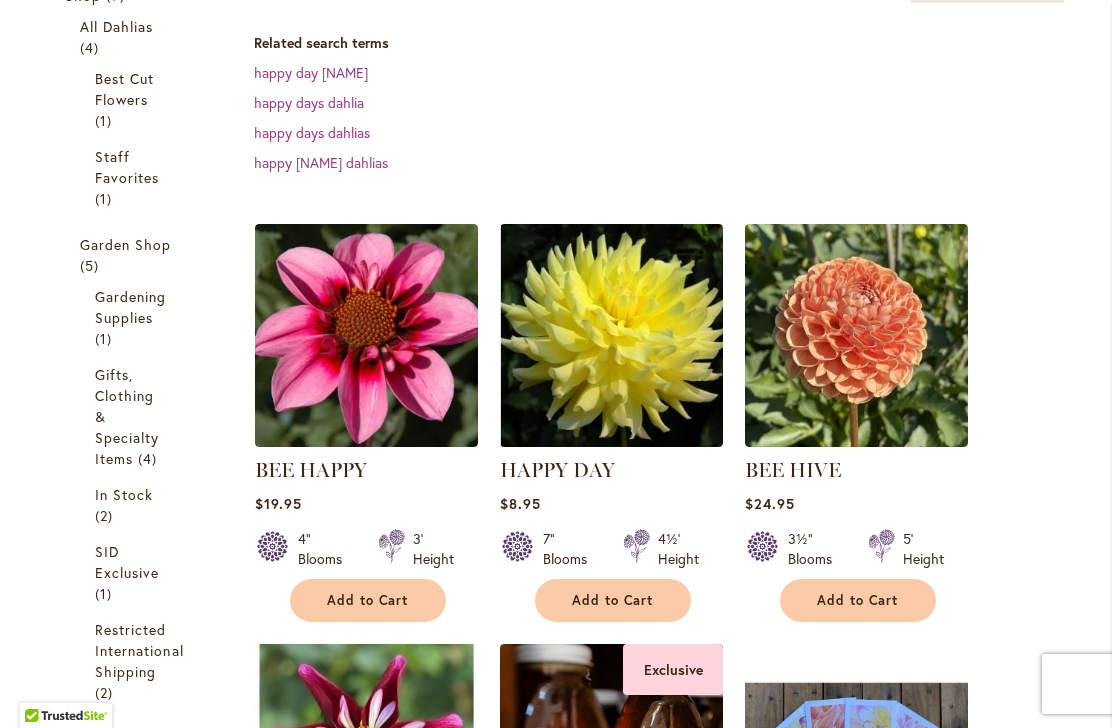click at bounding box center (366, 335) 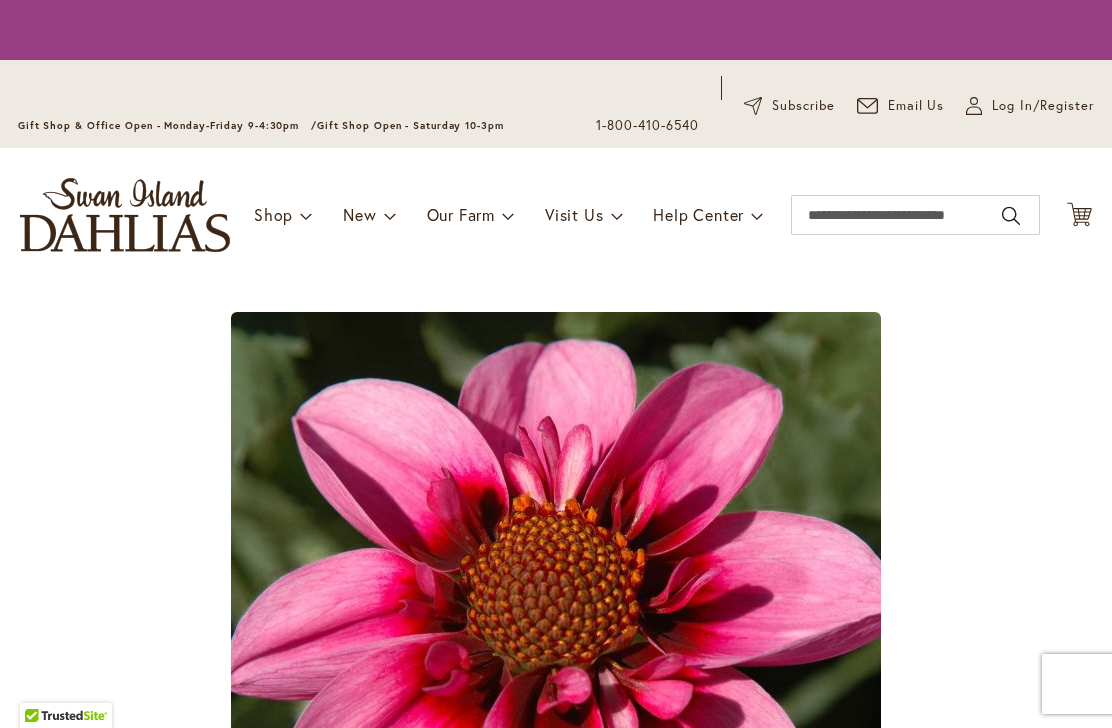 scroll, scrollTop: 0, scrollLeft: 0, axis: both 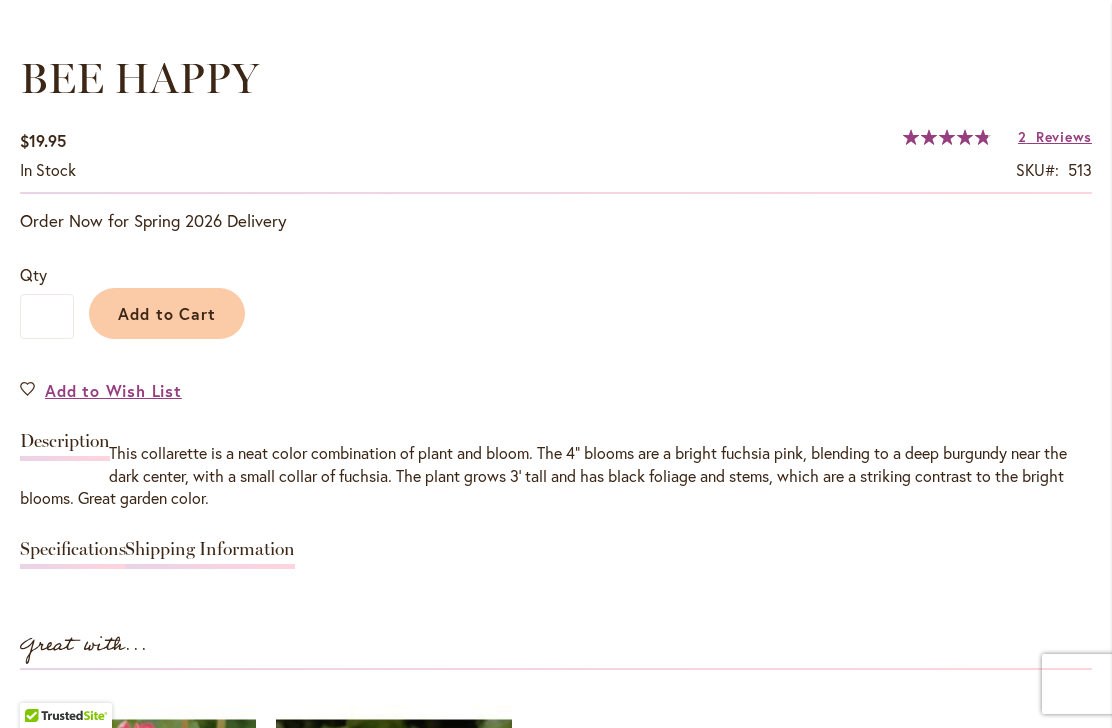 click on "Specifications" at bounding box center [73, 554] 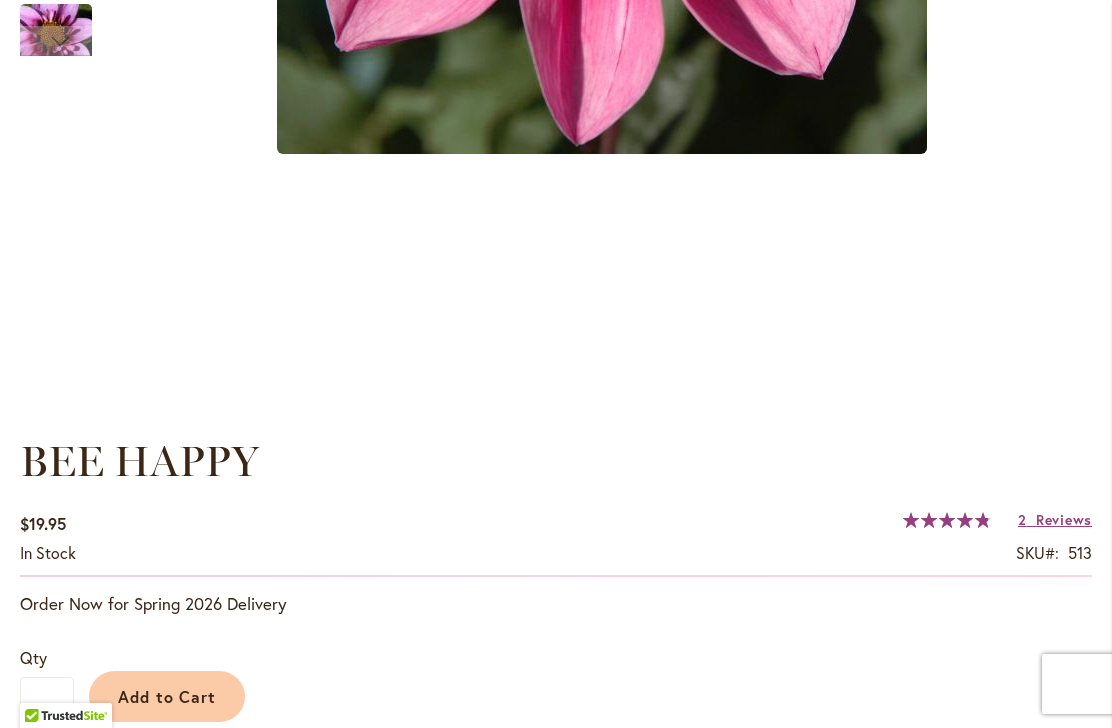 scroll, scrollTop: 1054, scrollLeft: 0, axis: vertical 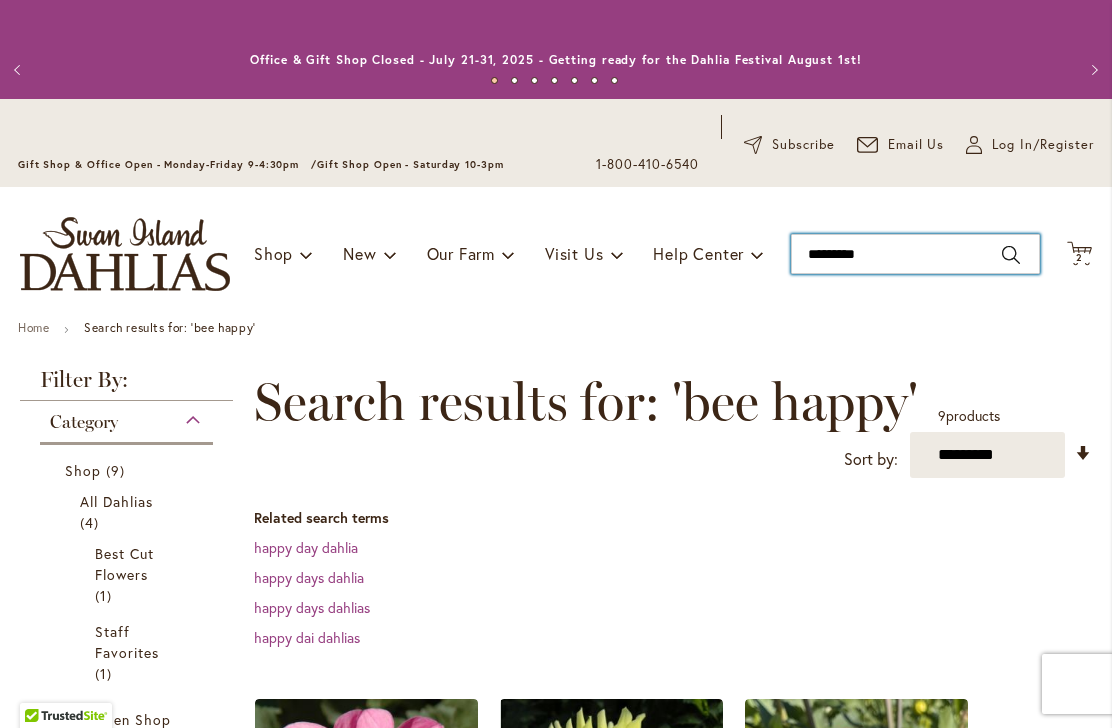 click on "*********" at bounding box center [915, 254] 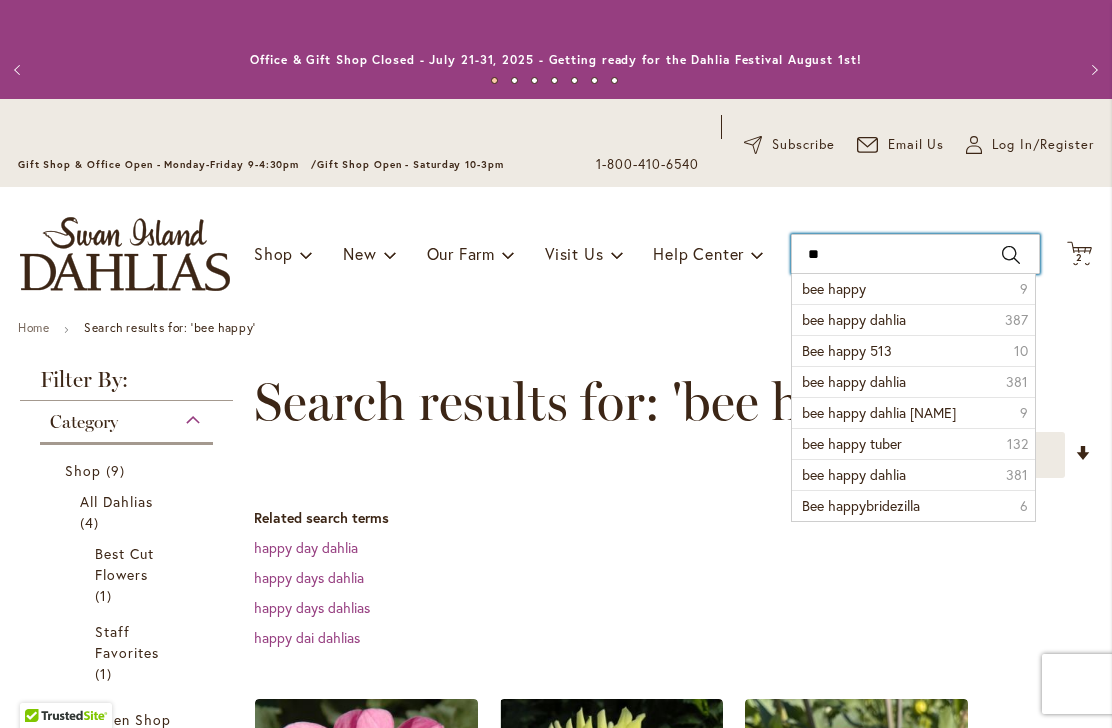 type on "*" 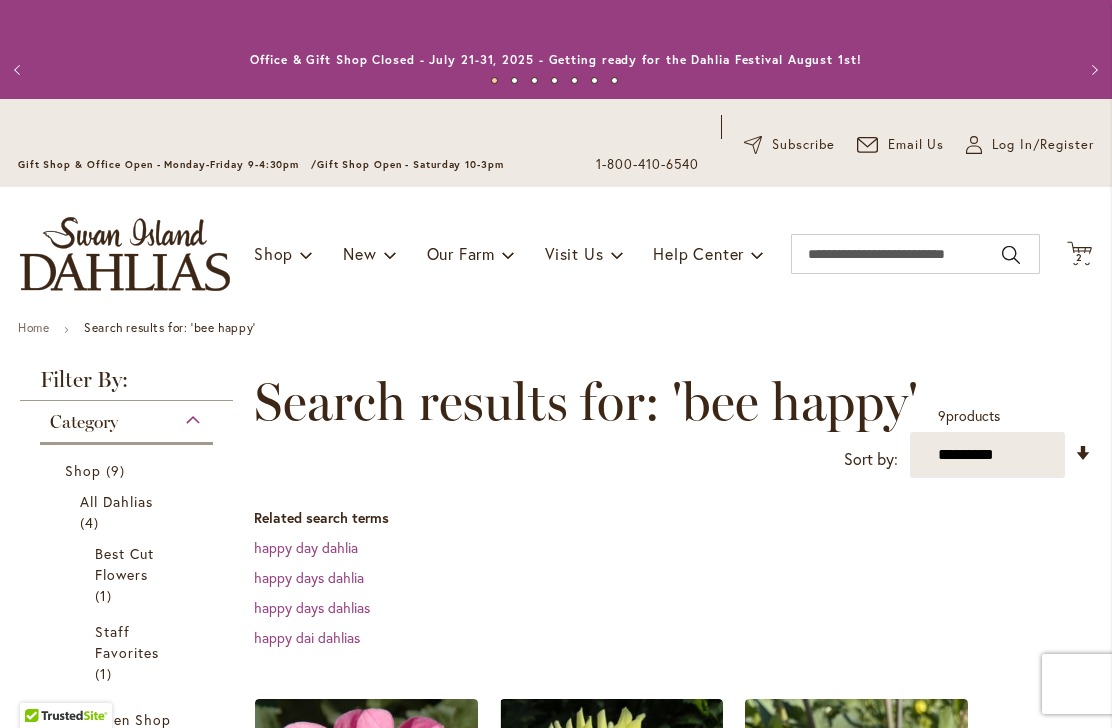click on "Cart
.cls-1 {
fill: #231f20;
}" 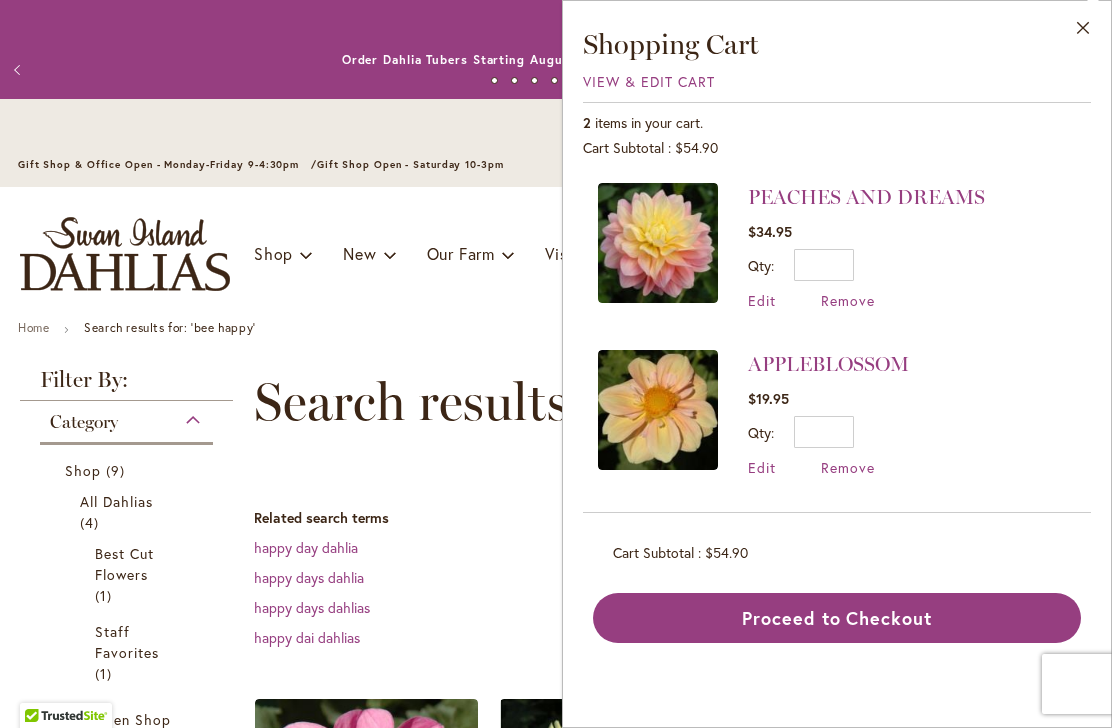 click on "Close" at bounding box center [1083, 32] 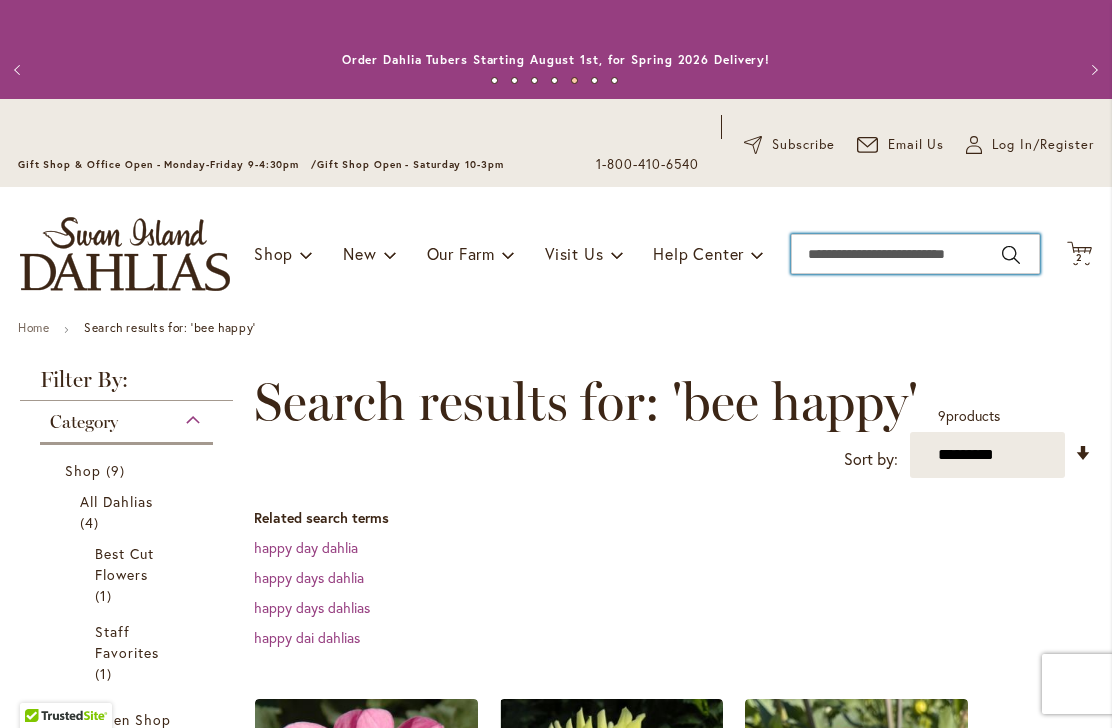 click on "Search" at bounding box center (915, 254) 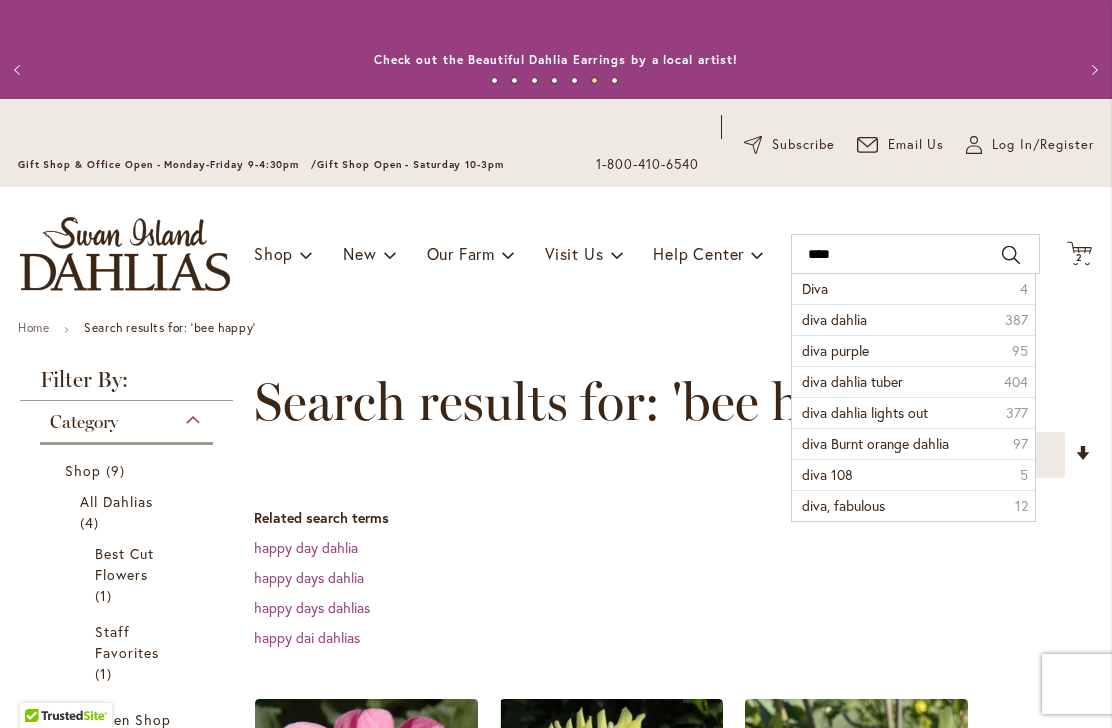 click on "Search" at bounding box center (1011, 255) 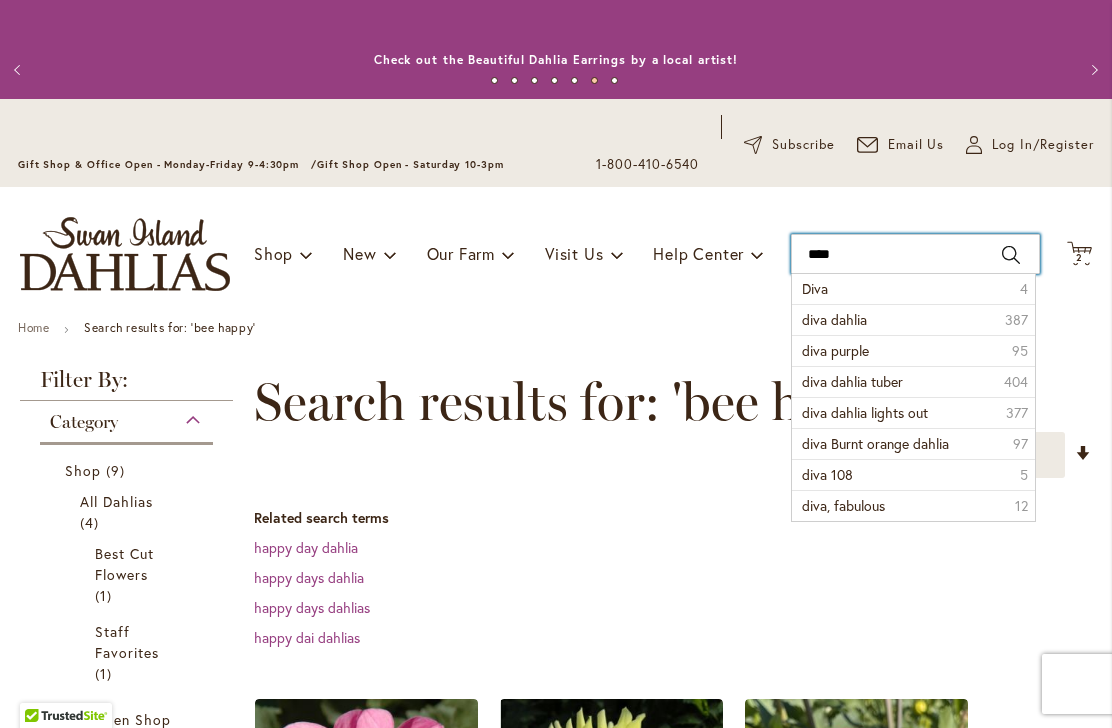 type on "****" 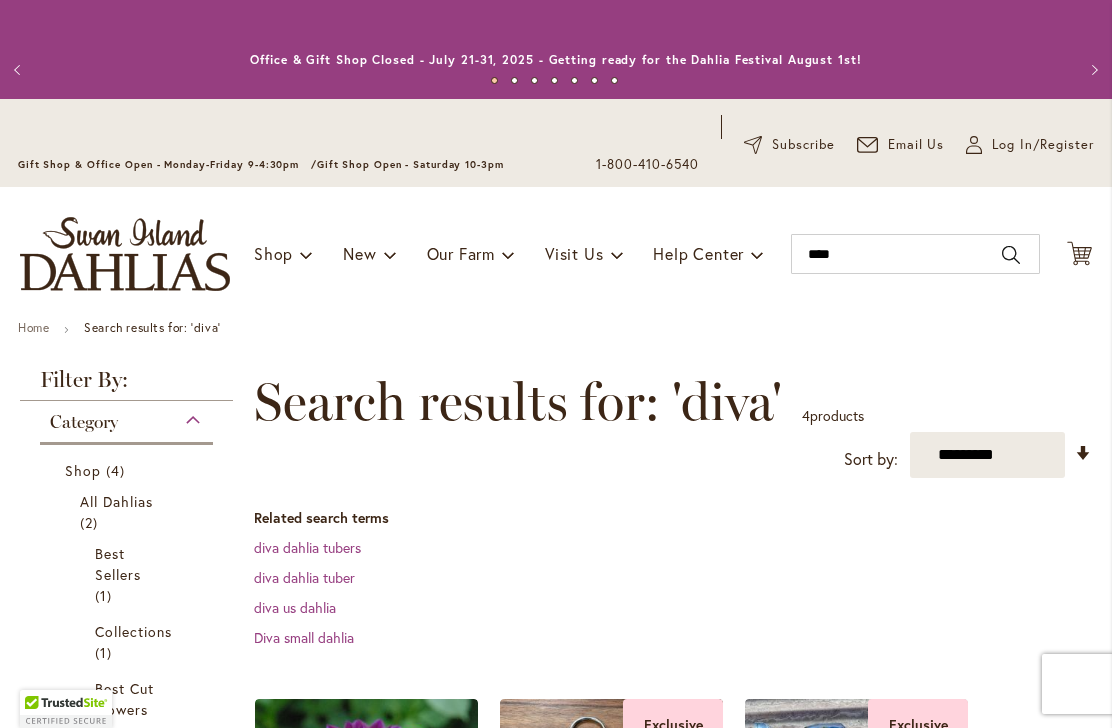 scroll, scrollTop: 0, scrollLeft: 0, axis: both 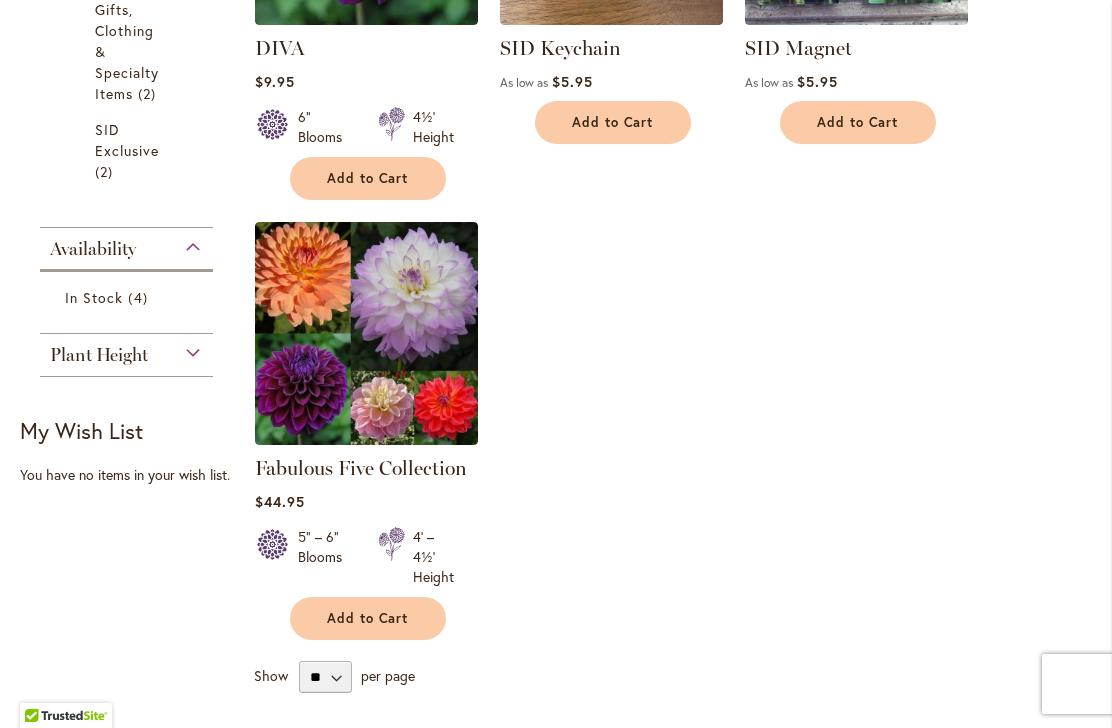 click at bounding box center [366, 333] 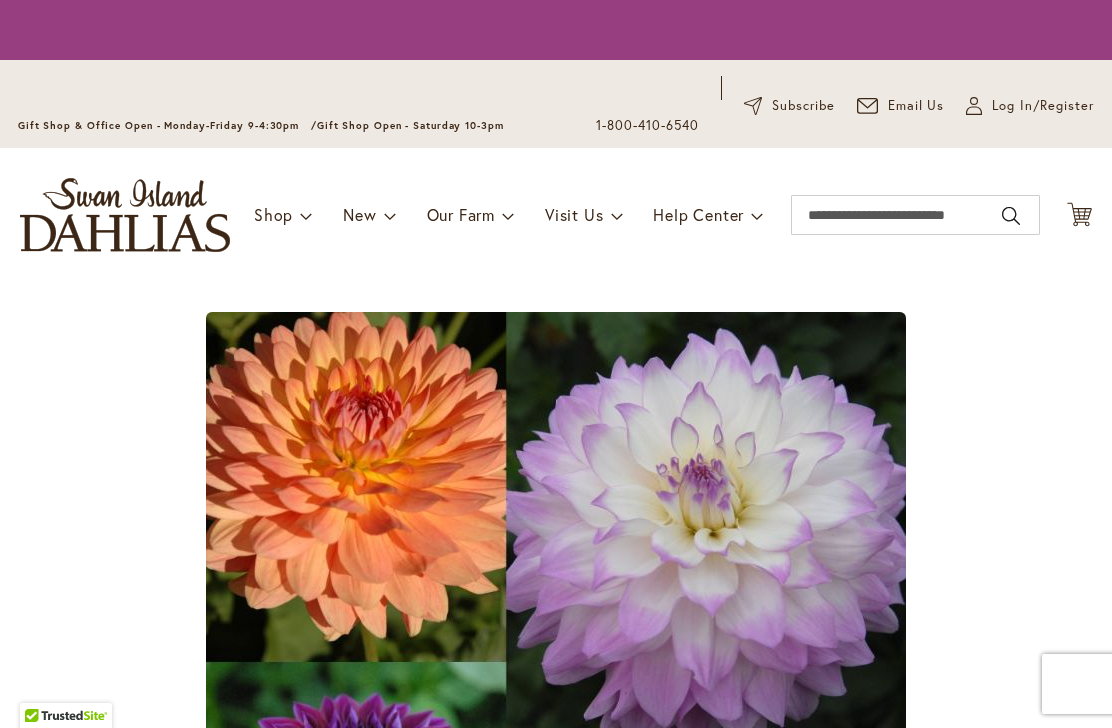 scroll, scrollTop: 0, scrollLeft: 0, axis: both 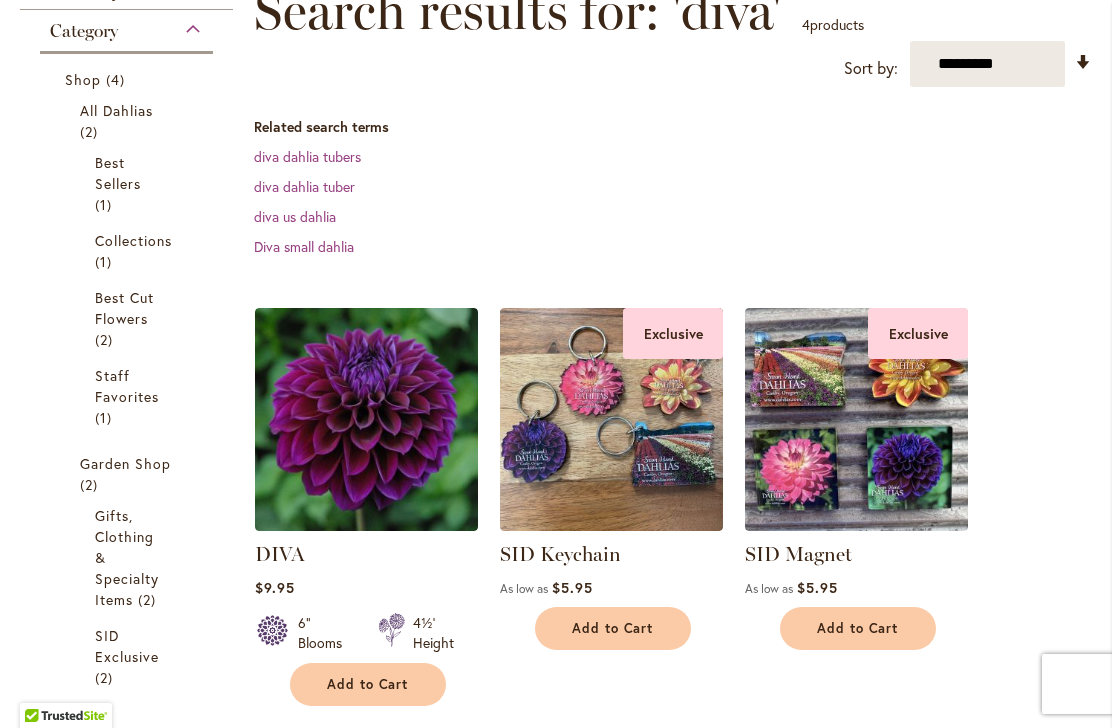 click at bounding box center [366, 419] 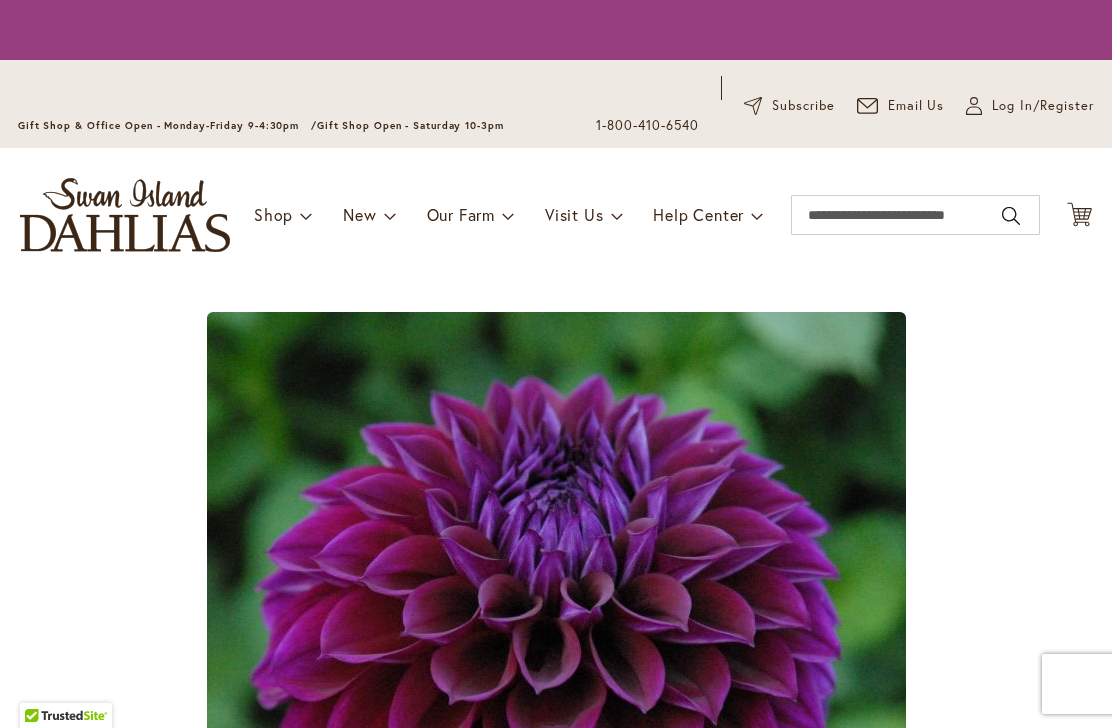 scroll, scrollTop: 0, scrollLeft: 0, axis: both 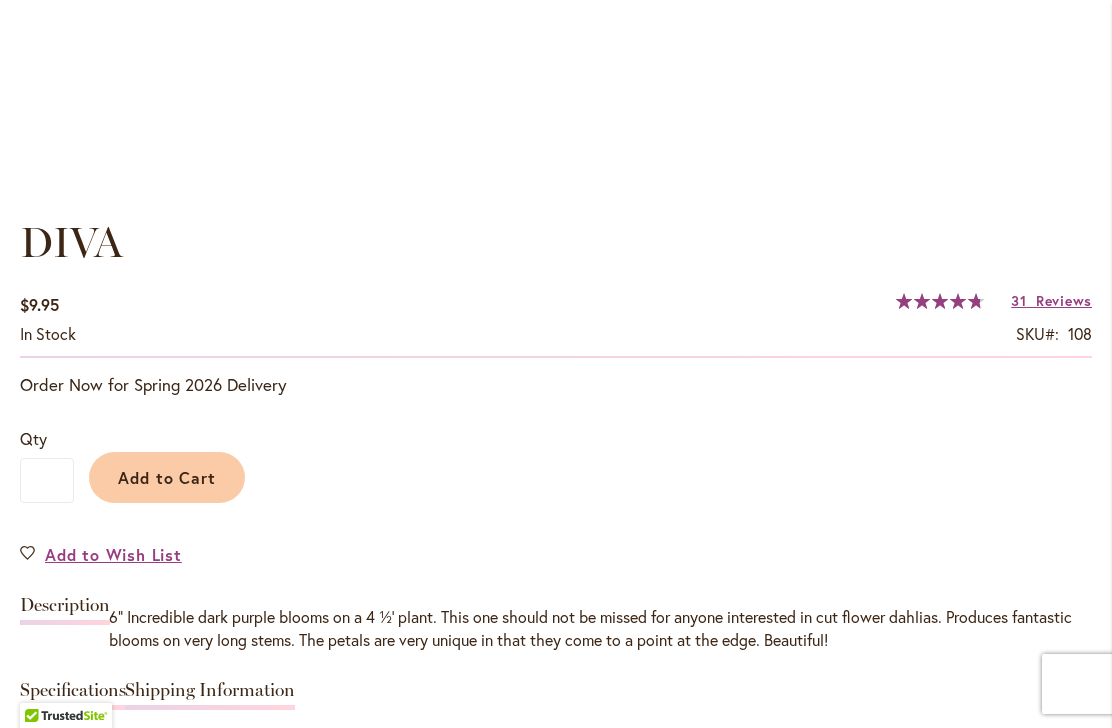 click on "Add to Cart" at bounding box center (167, 477) 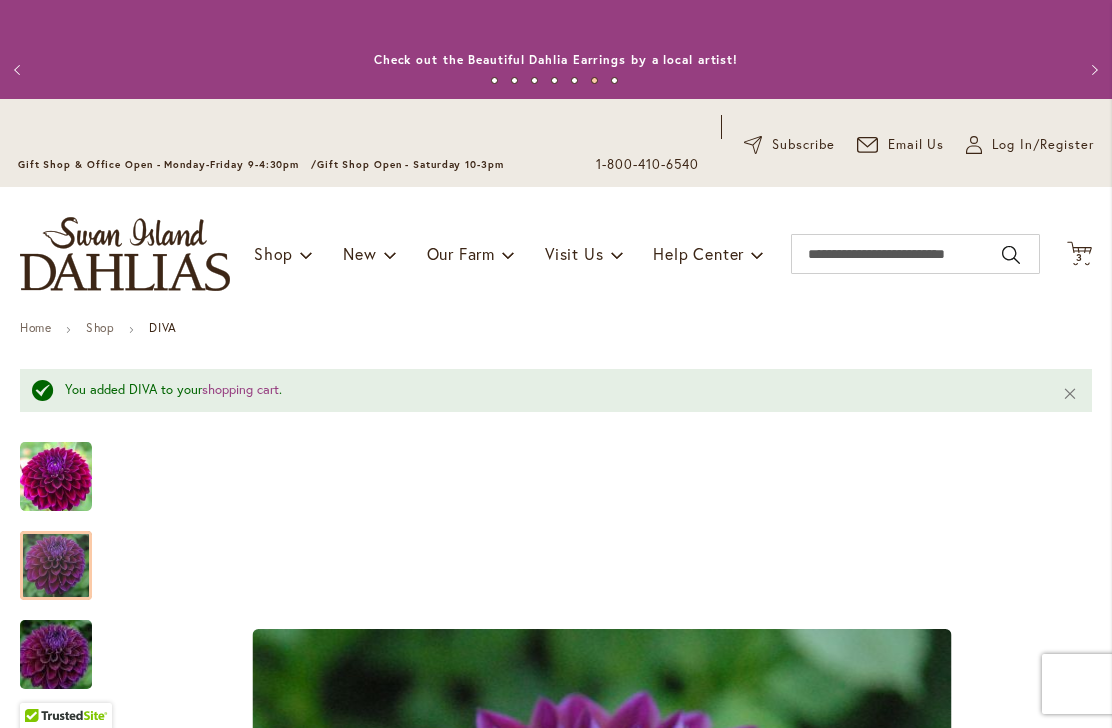 scroll, scrollTop: 0, scrollLeft: 0, axis: both 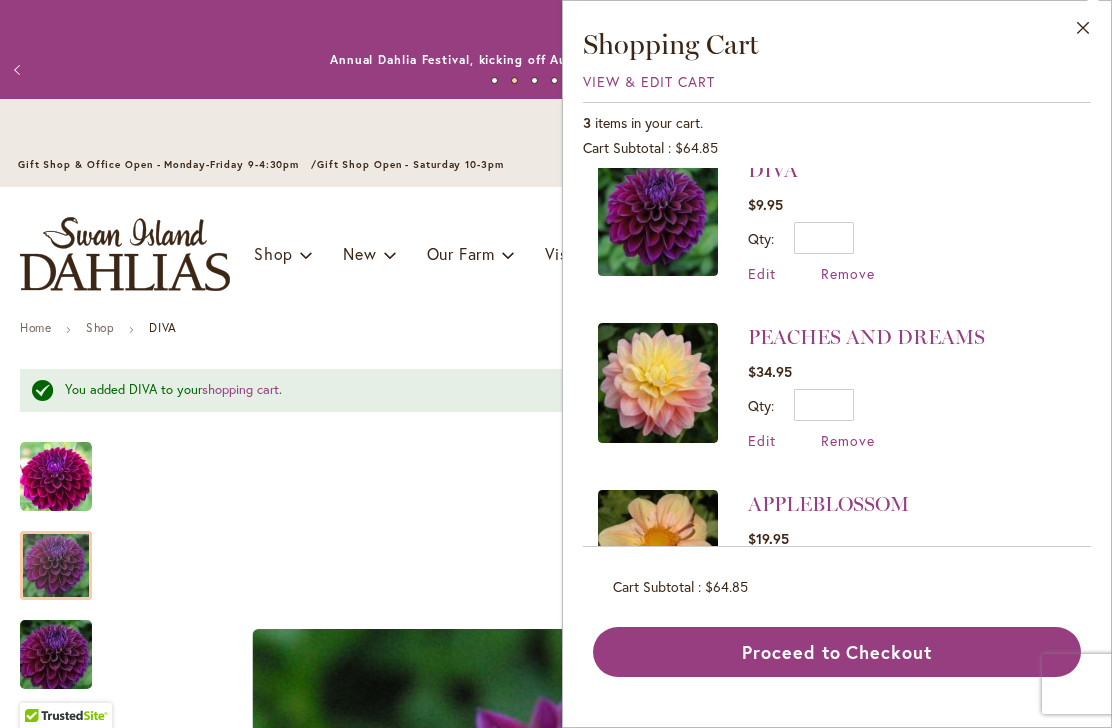 click on "Close" at bounding box center [1083, 32] 